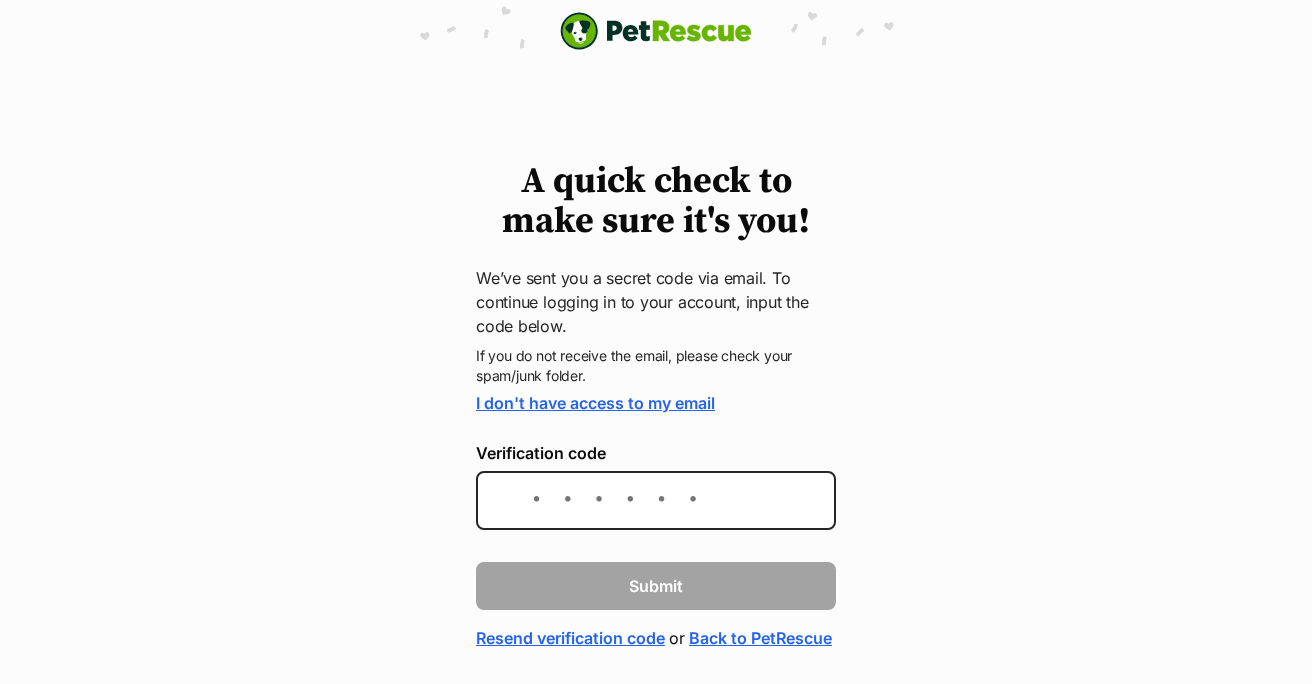 scroll, scrollTop: 0, scrollLeft: 0, axis: both 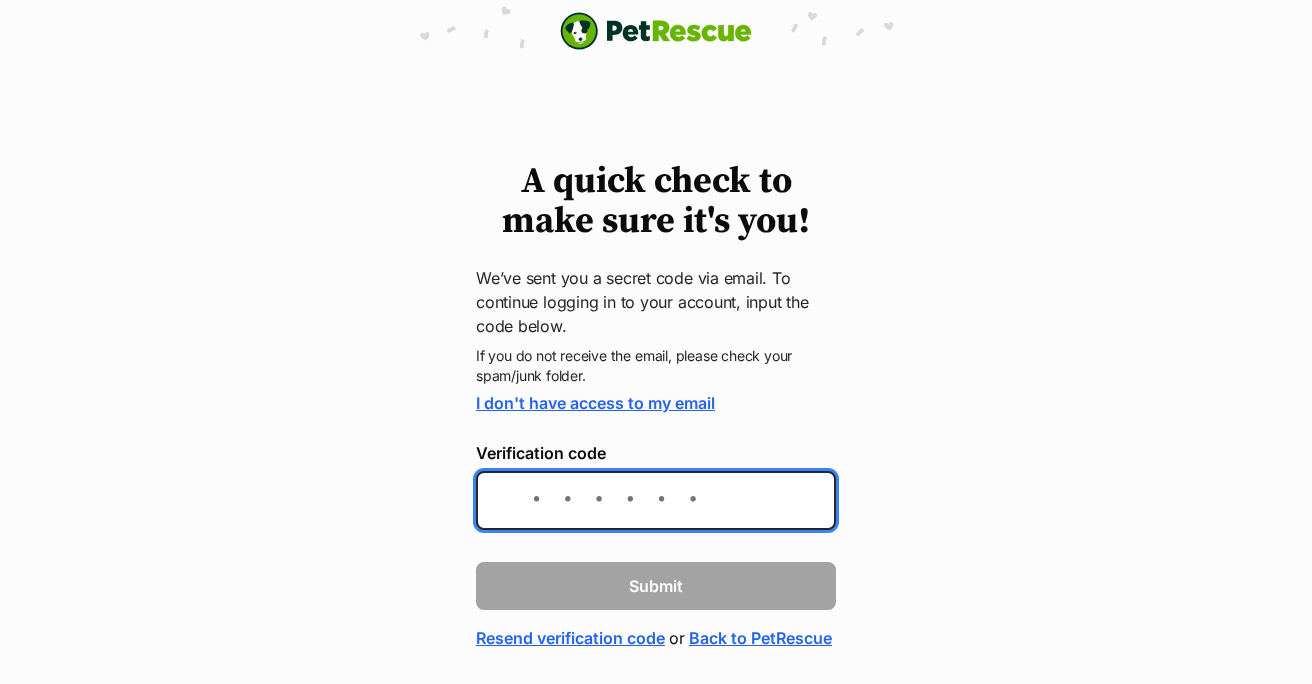 click on "Verification code" at bounding box center [656, 500] 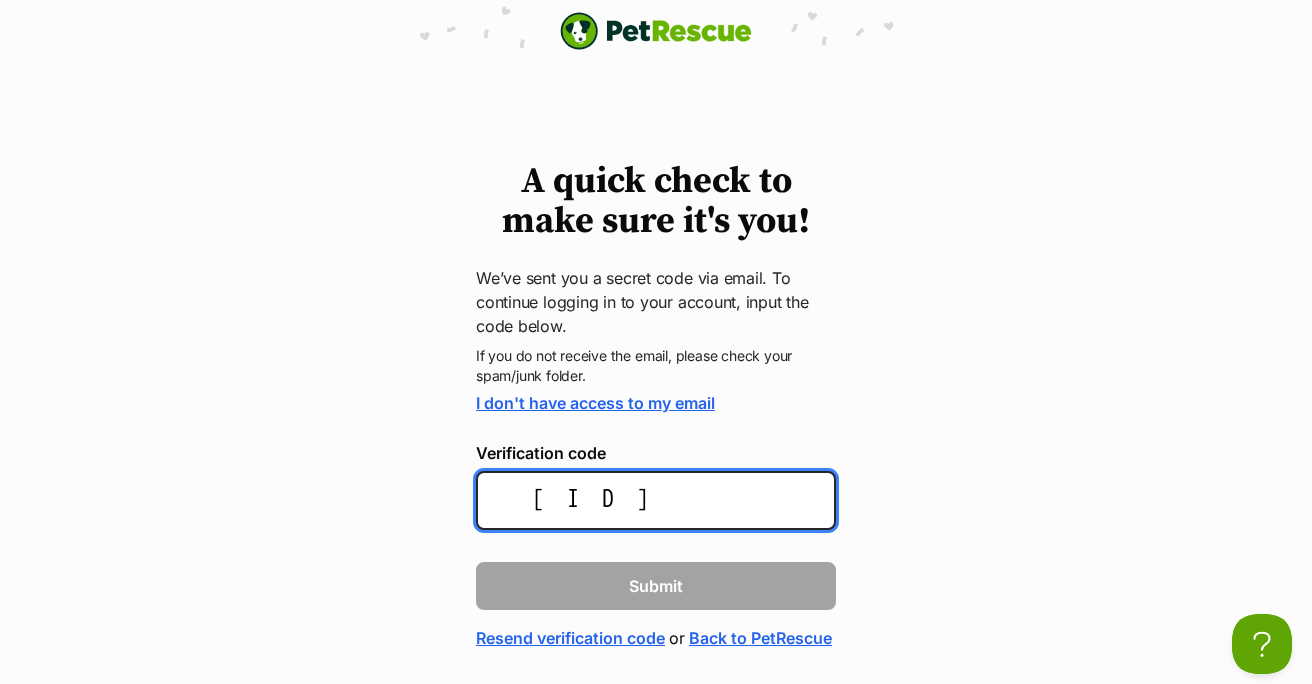 type on "01b43a" 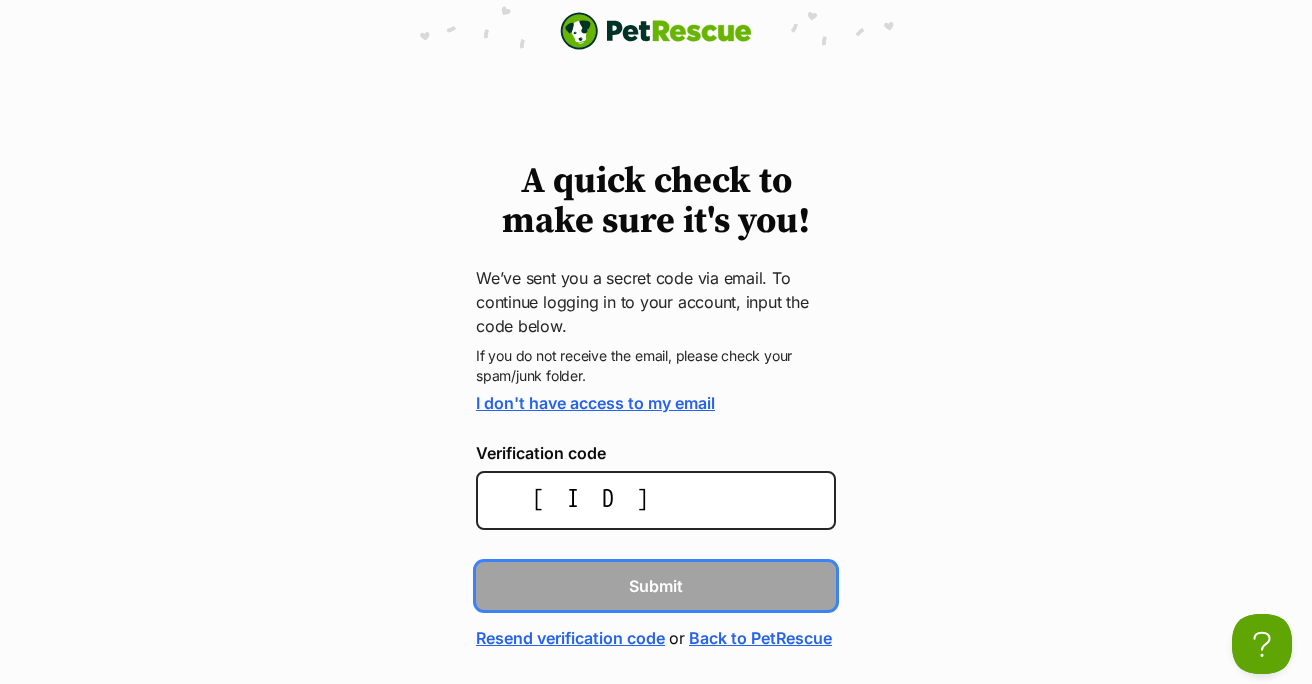 type 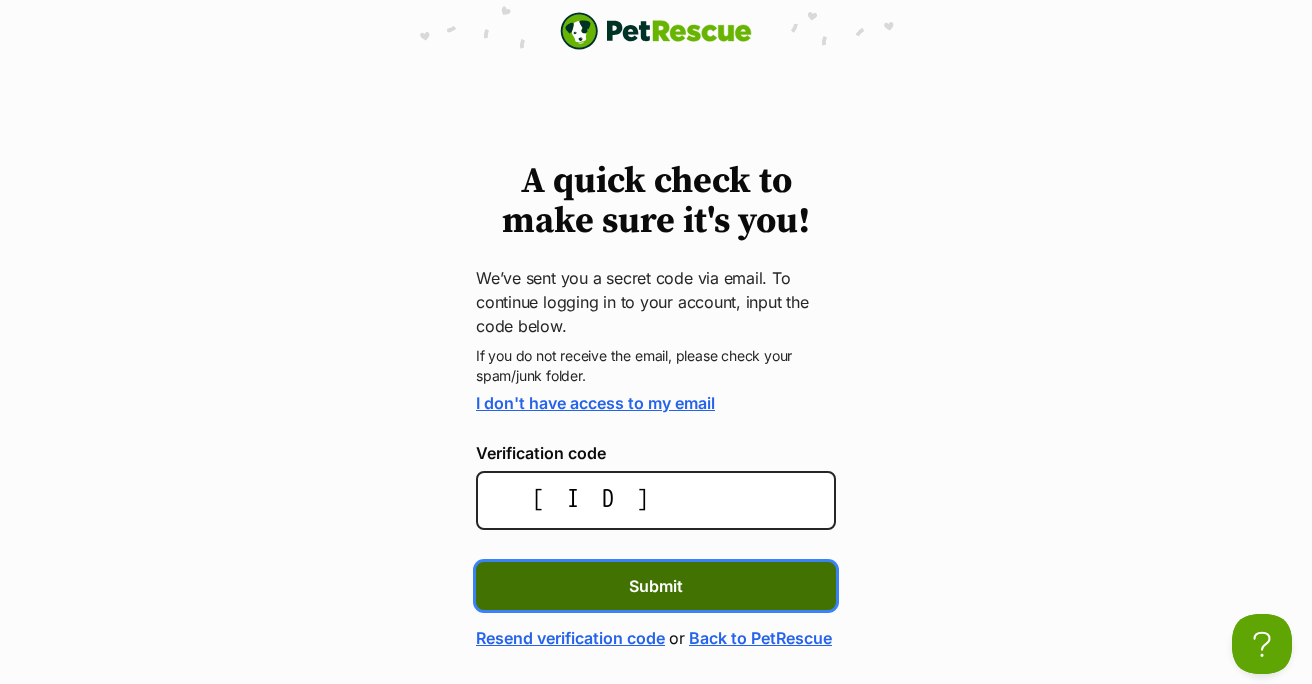 click on "Submit" at bounding box center [656, 586] 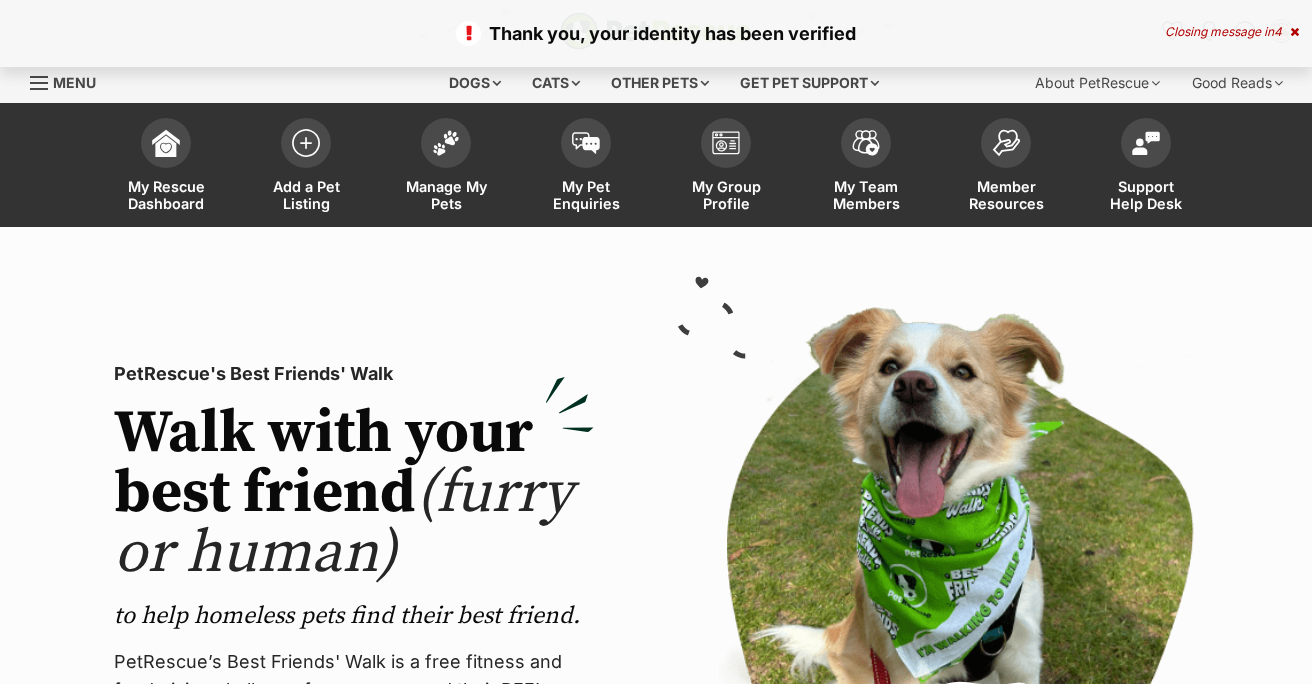 scroll, scrollTop: 0, scrollLeft: 0, axis: both 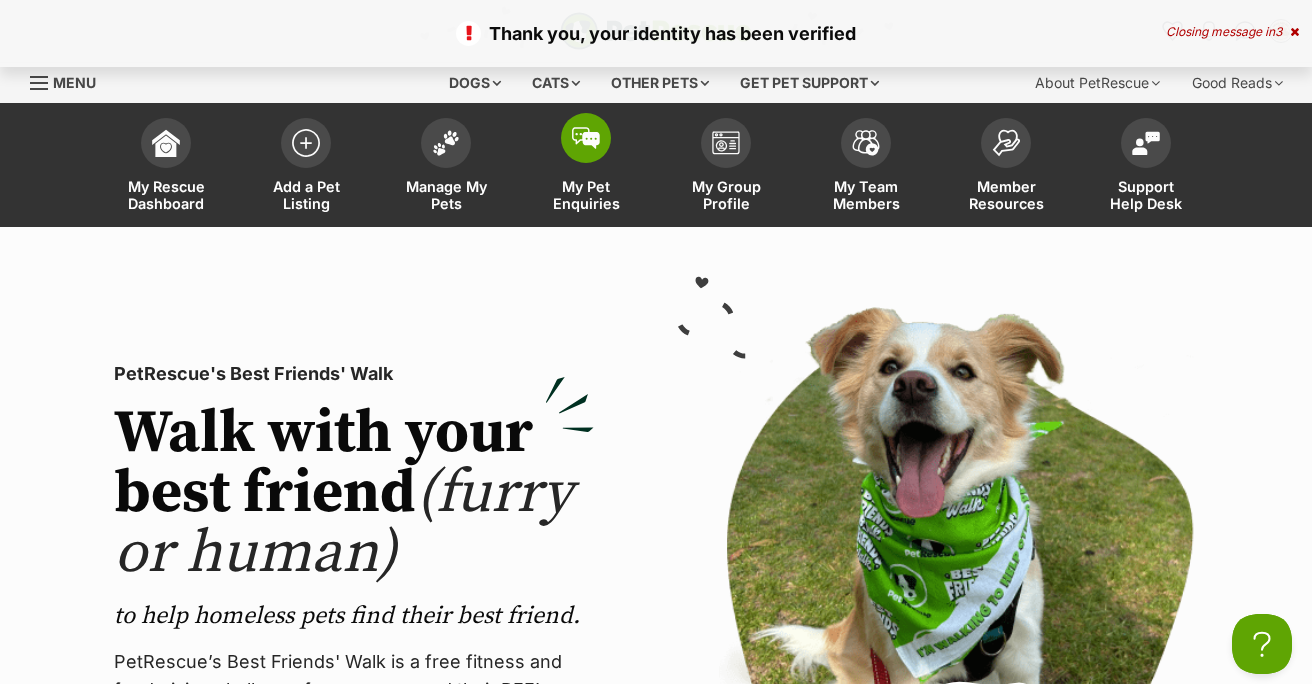 click at bounding box center (586, 138) 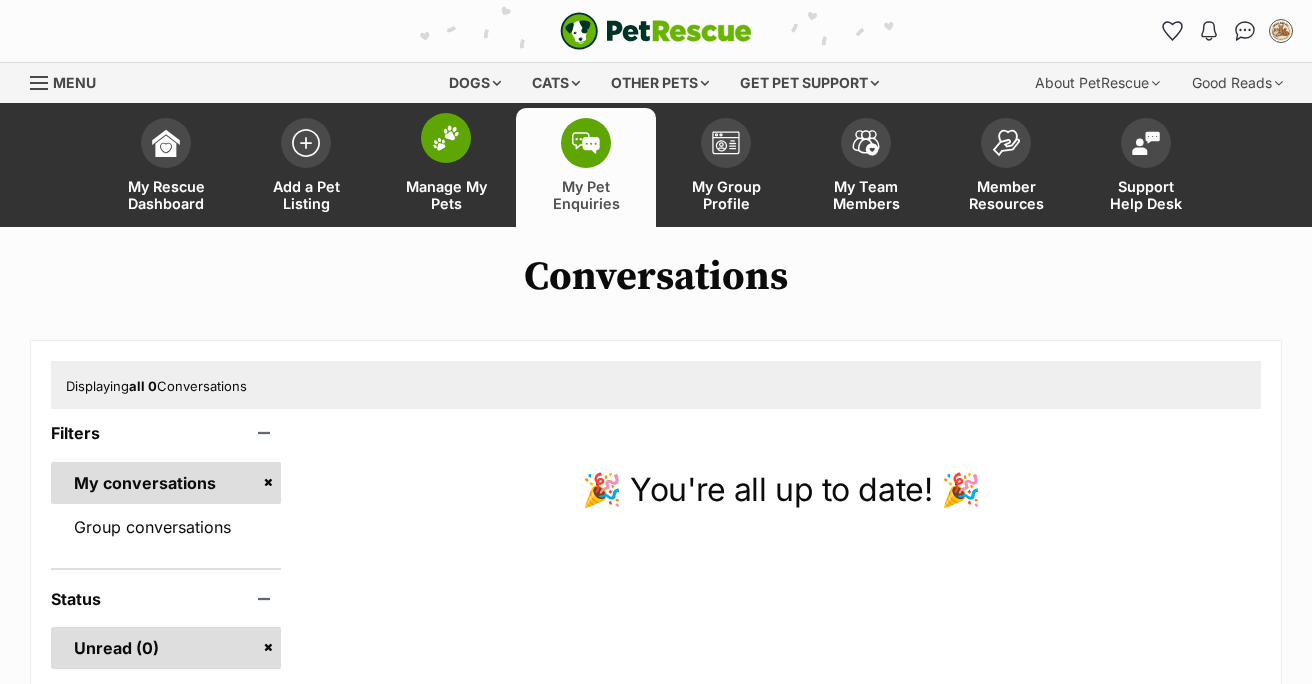 scroll, scrollTop: 0, scrollLeft: 0, axis: both 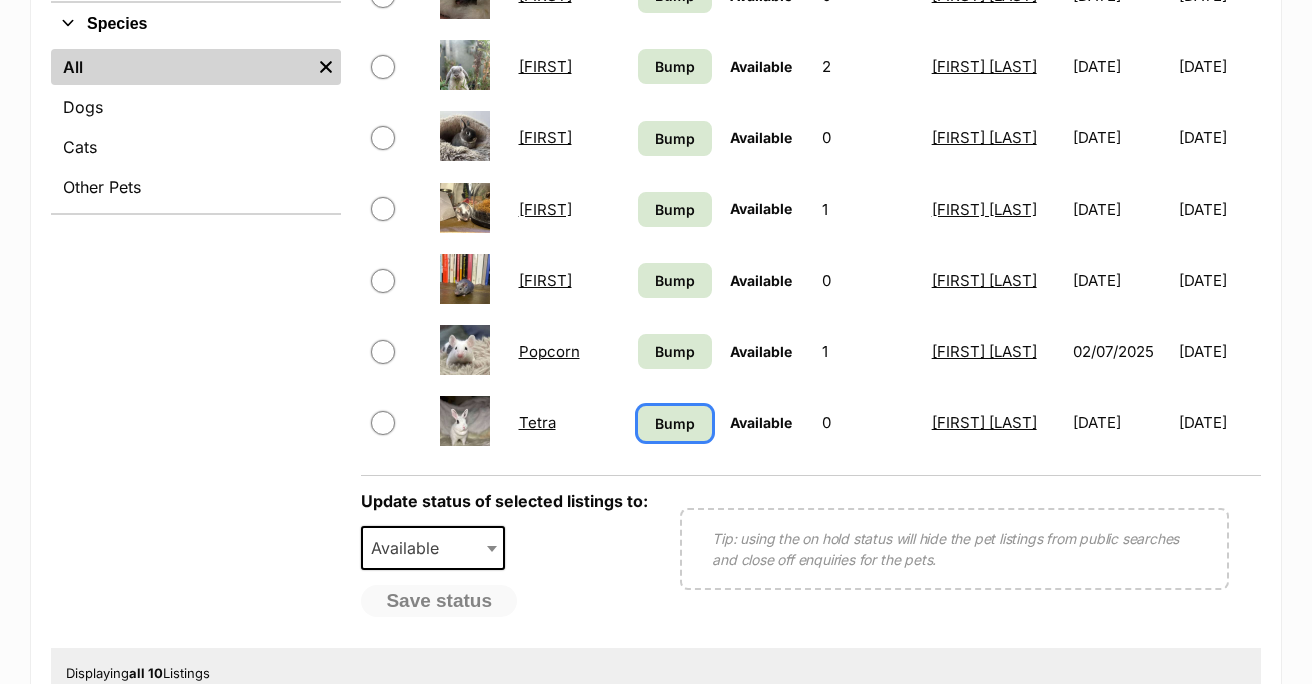 click on "Bump" at bounding box center [675, 423] 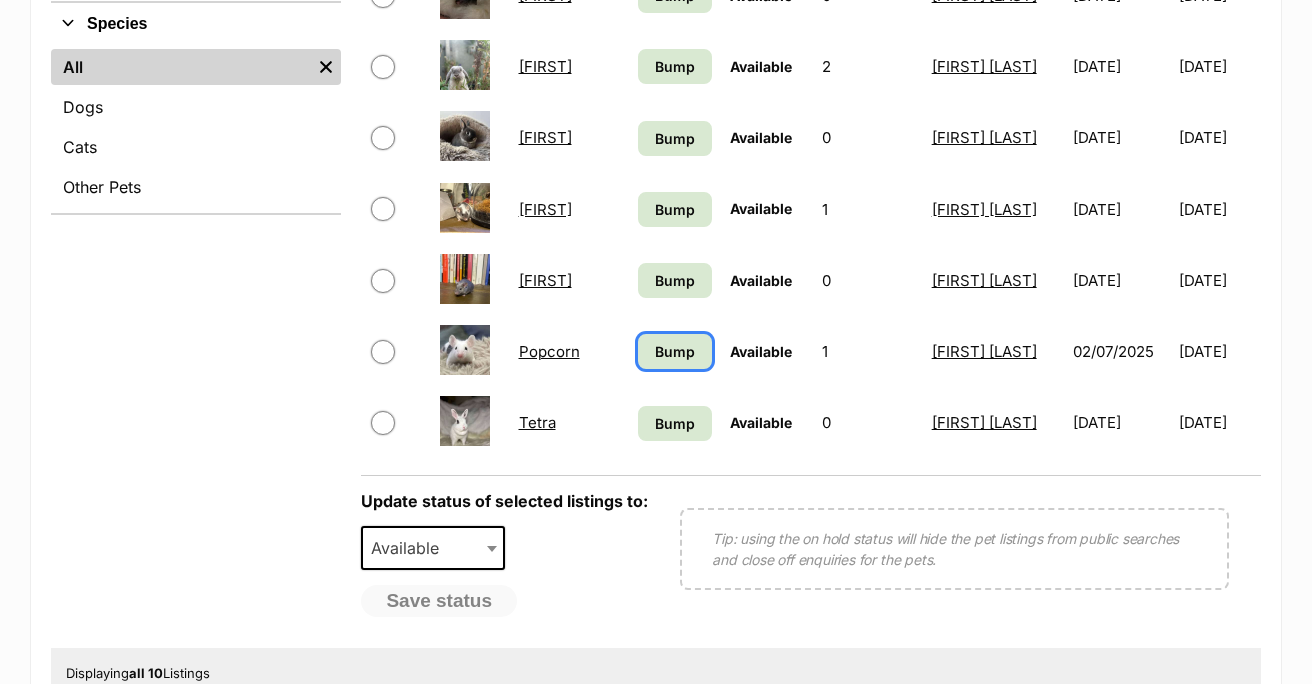 click on "Bump" at bounding box center [675, 351] 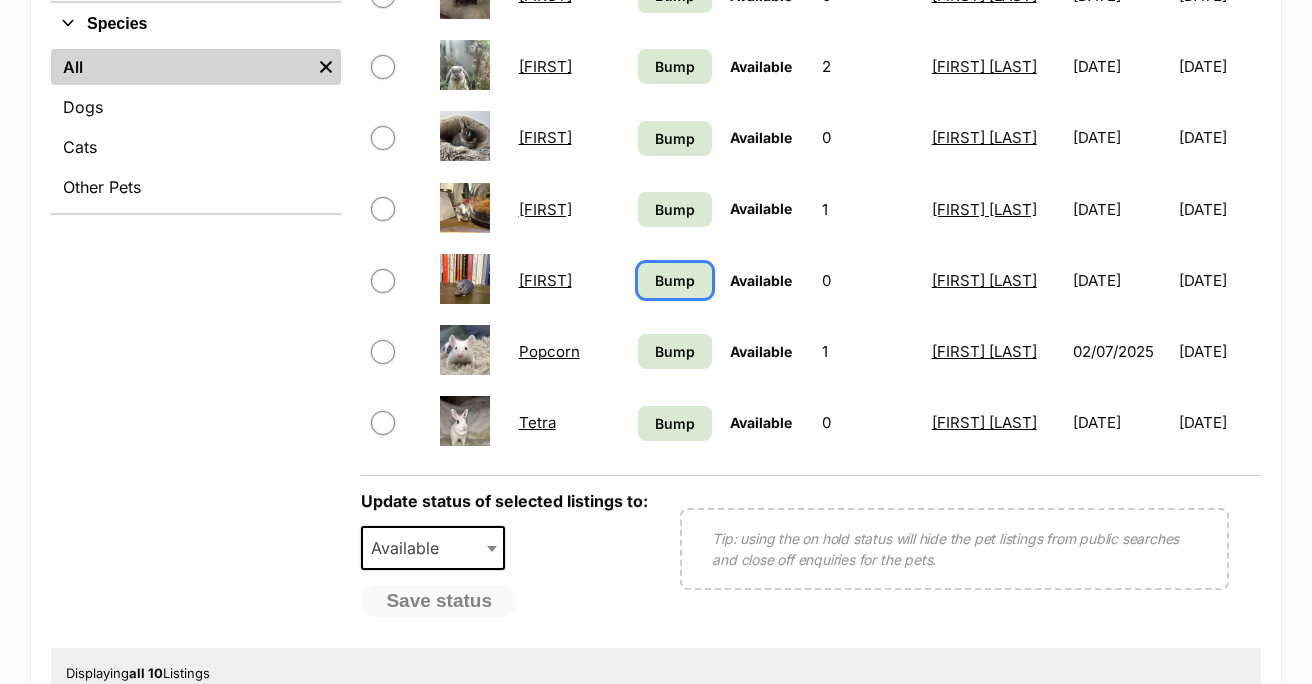 click on "Bump" at bounding box center [675, 280] 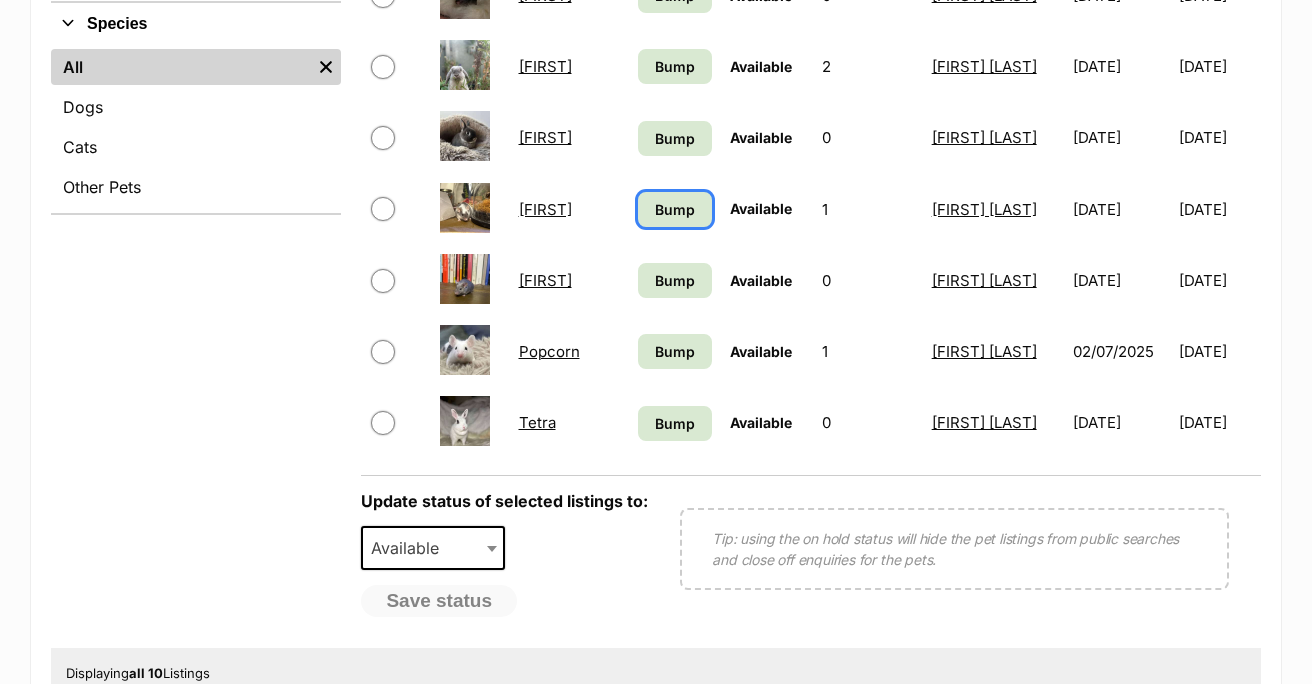 click on "Bump" at bounding box center [675, 209] 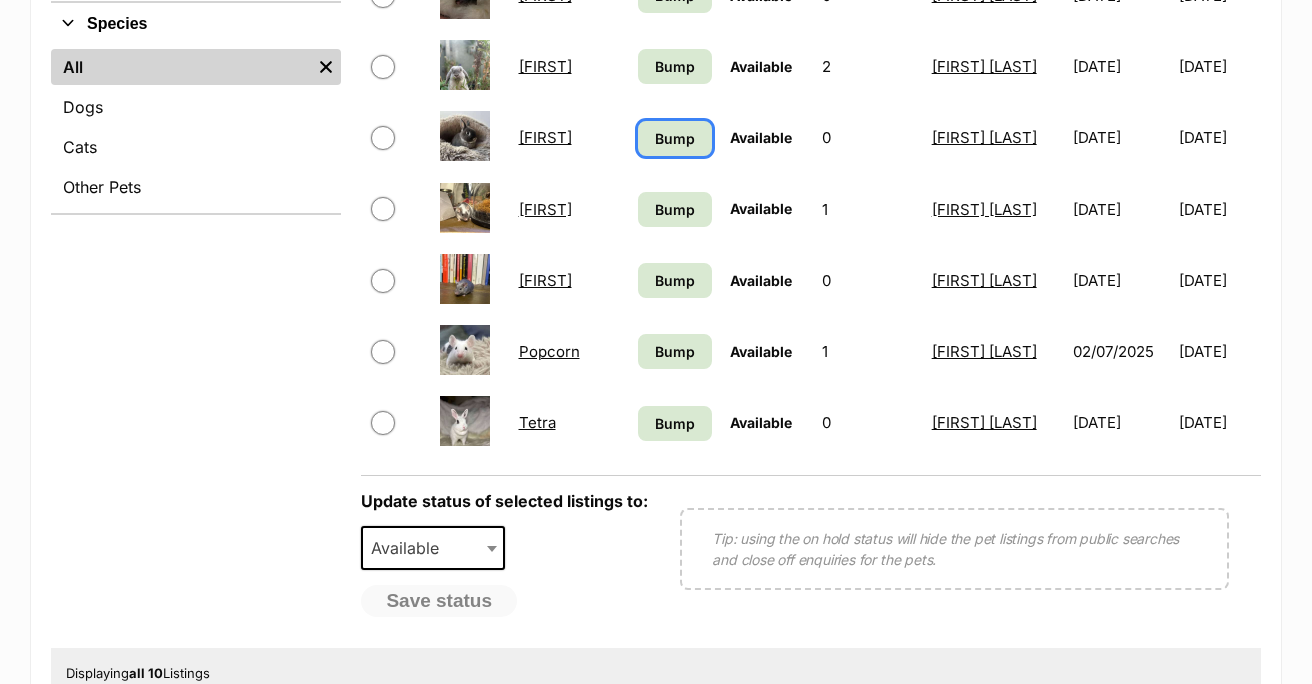 click on "Bump" at bounding box center (675, 138) 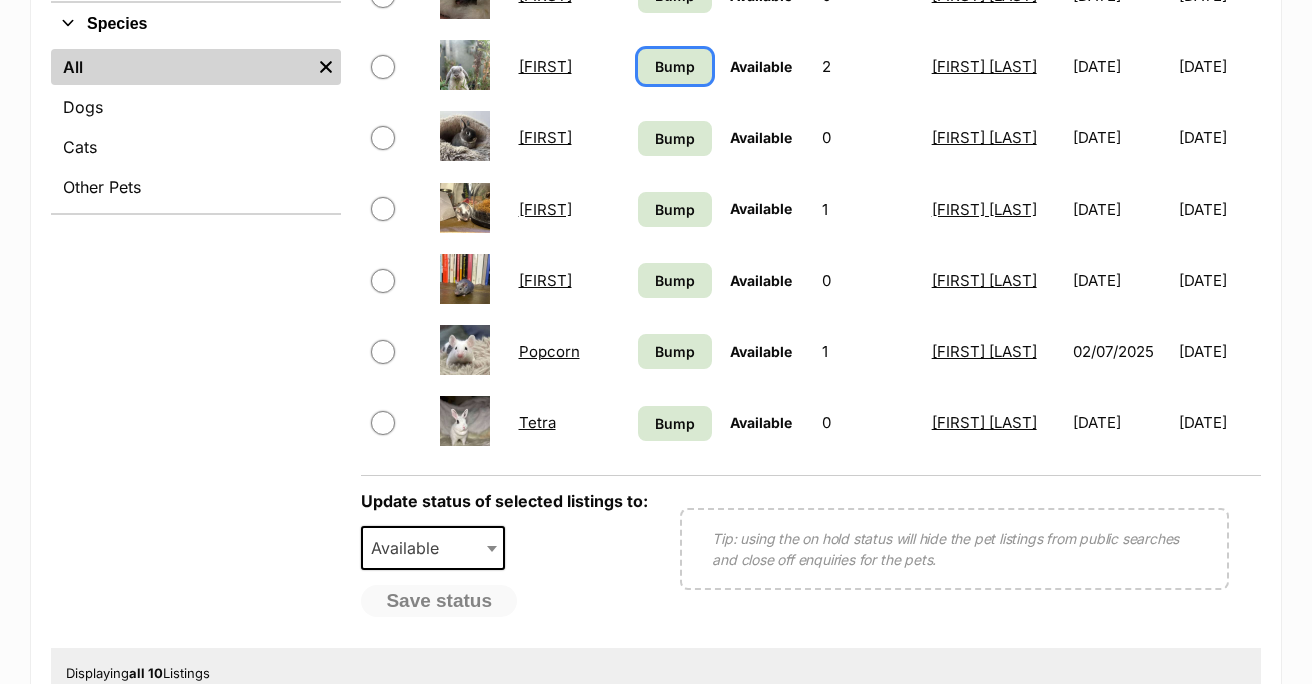 click on "Bump" at bounding box center (675, 66) 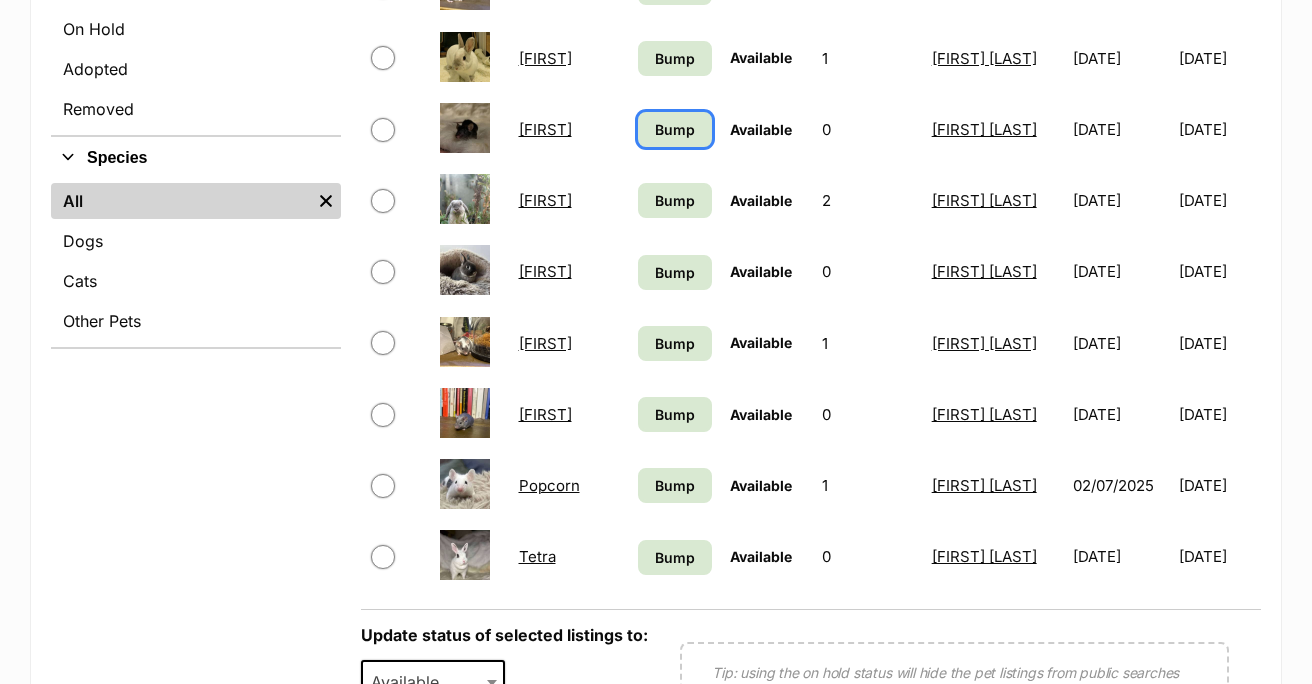 click on "Bump" at bounding box center [675, 129] 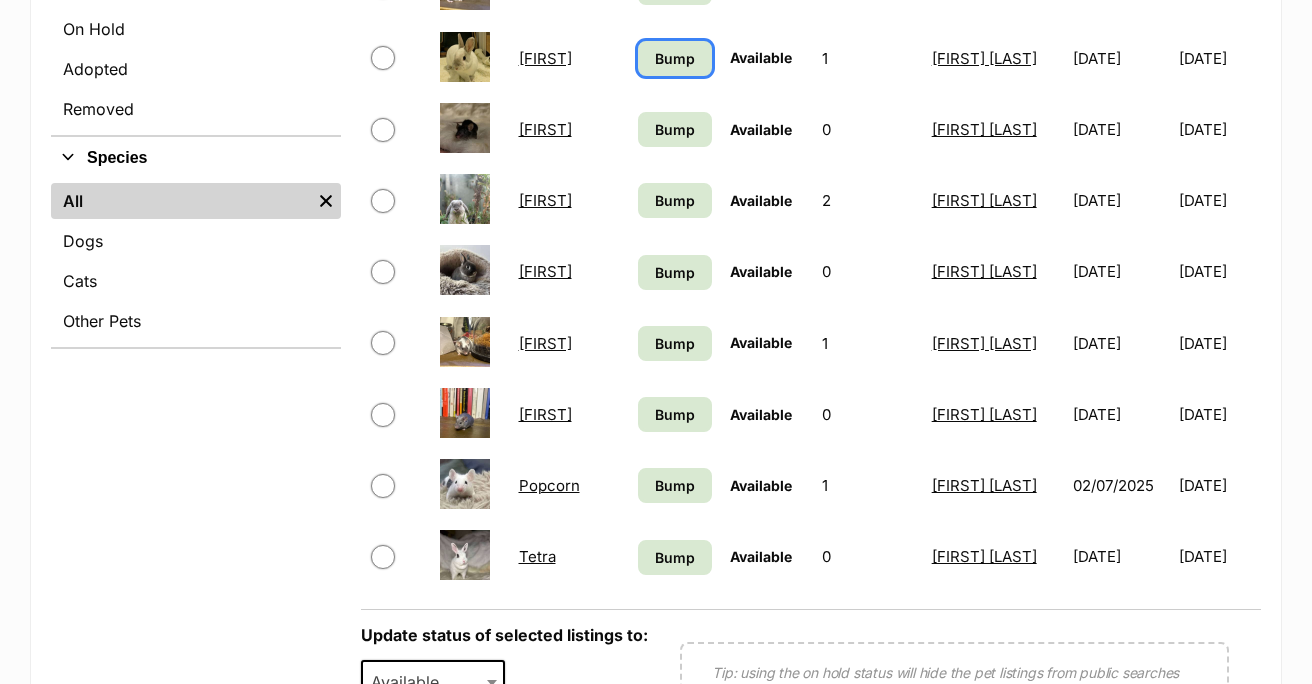 click on "Bump" at bounding box center (675, 58) 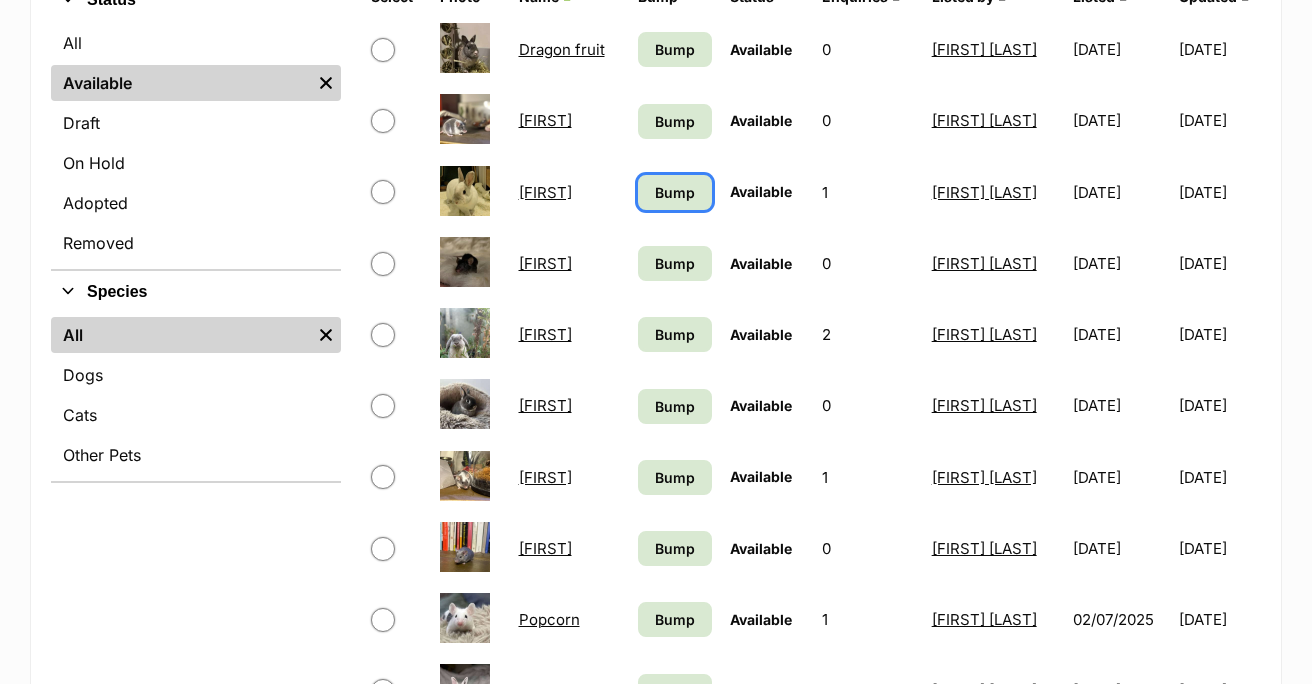 scroll, scrollTop: 509, scrollLeft: 0, axis: vertical 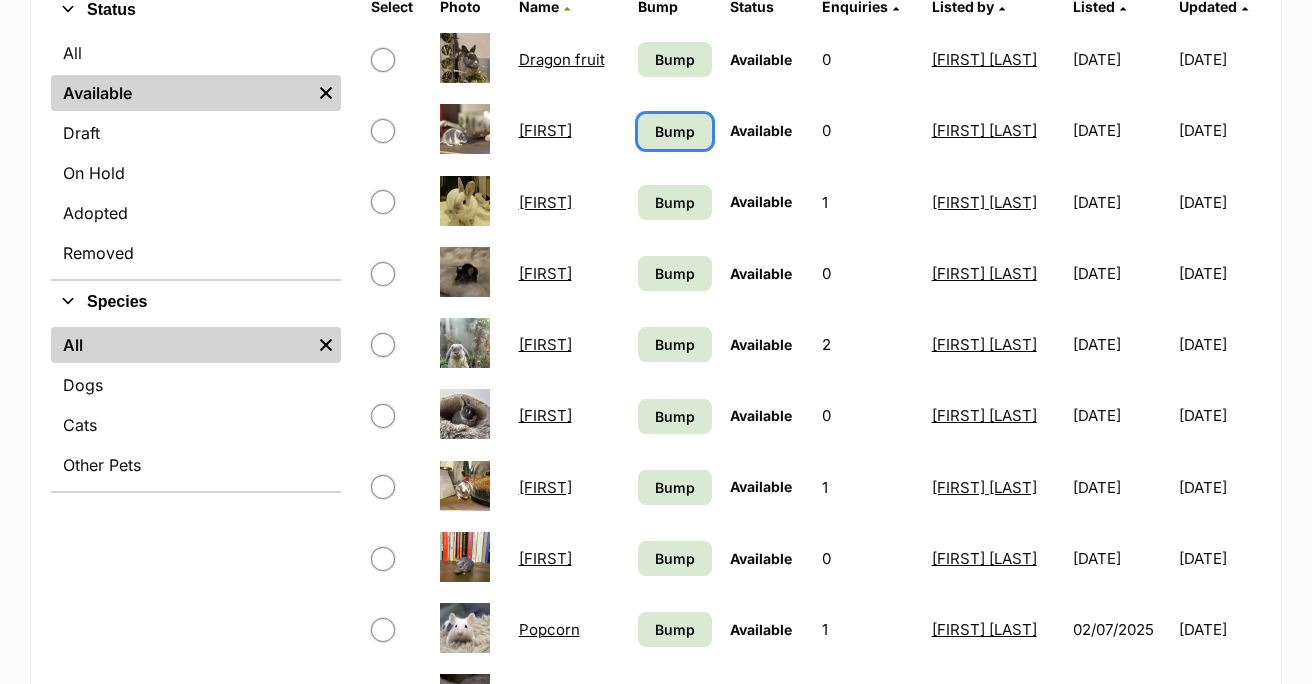 click on "Bump" at bounding box center [675, 131] 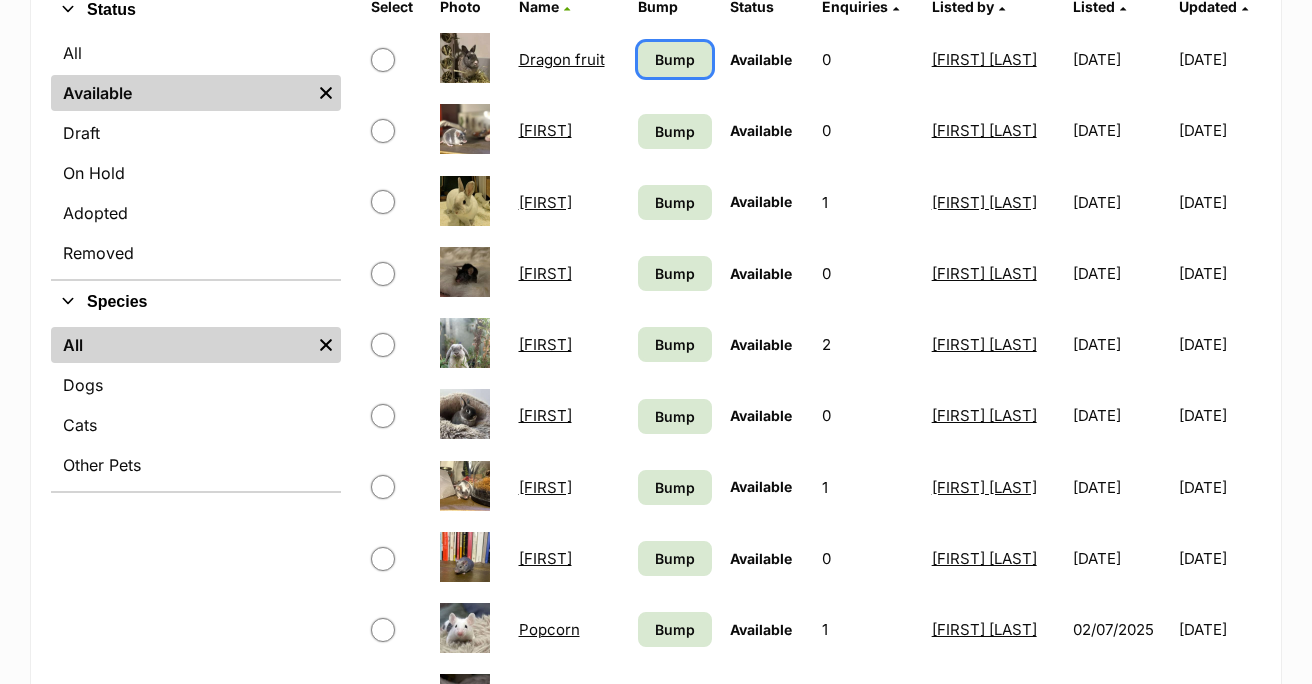 click on "Bump" at bounding box center (675, 59) 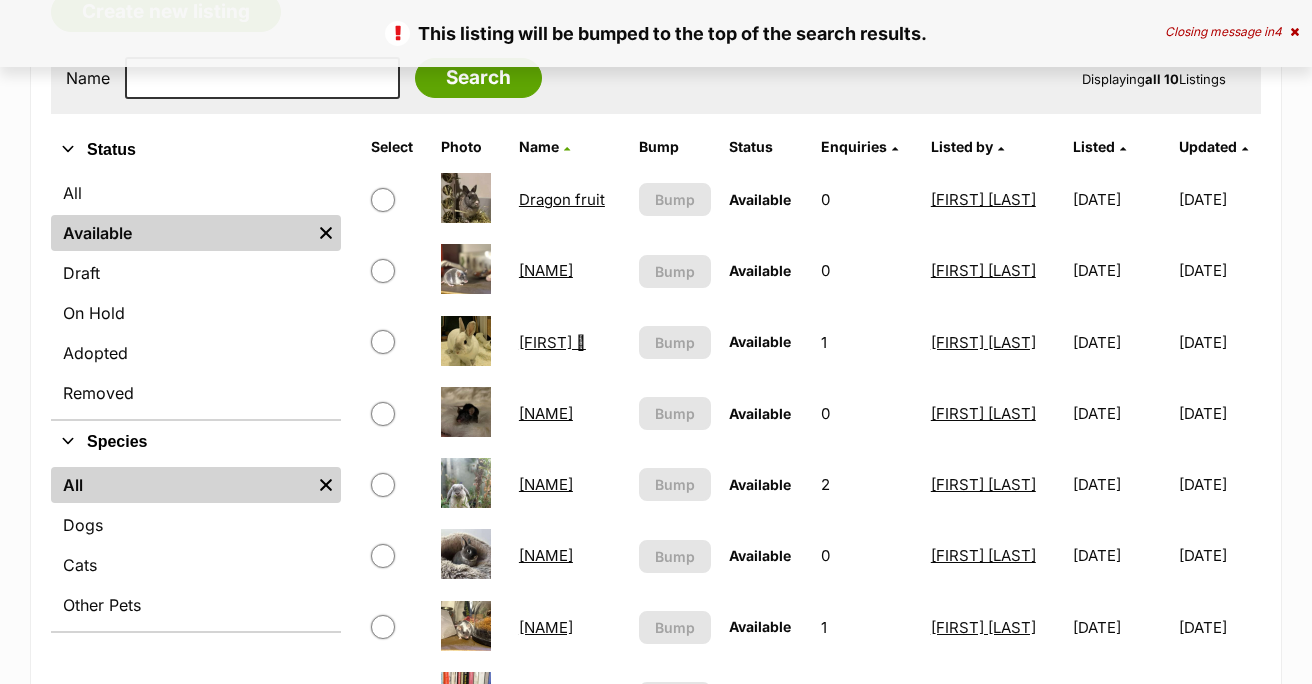 scroll, scrollTop: 369, scrollLeft: 0, axis: vertical 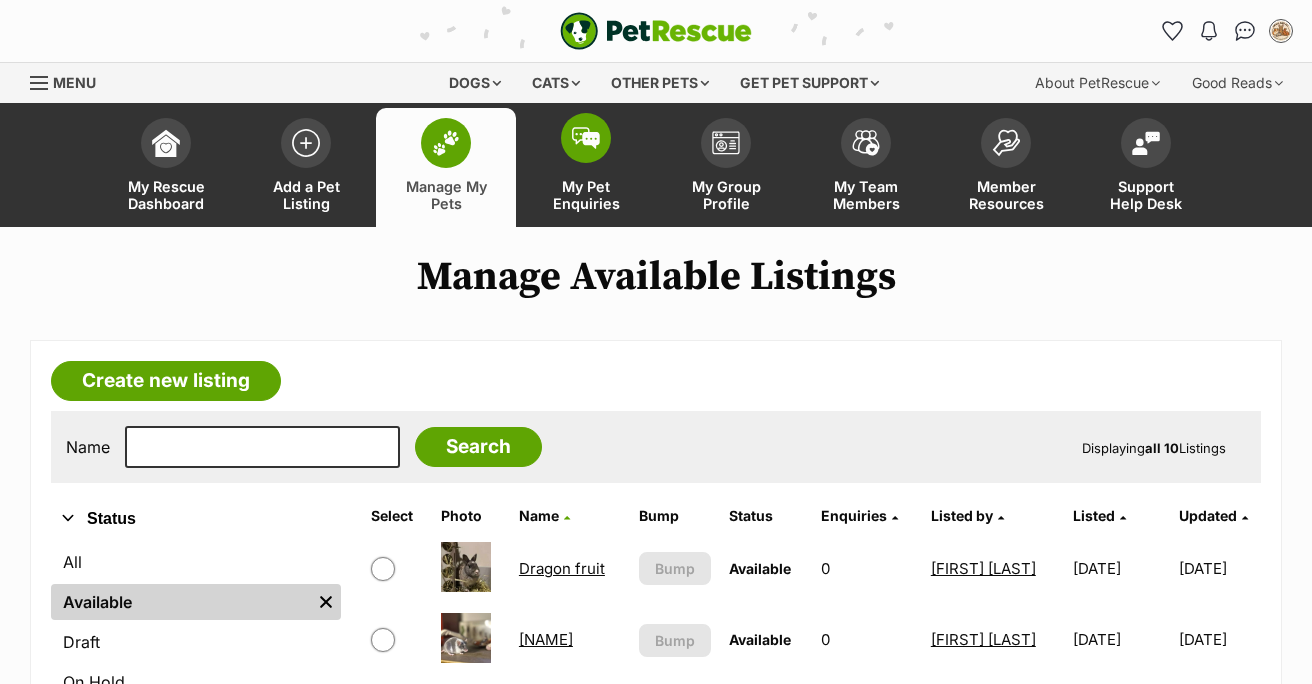 click at bounding box center (586, 138) 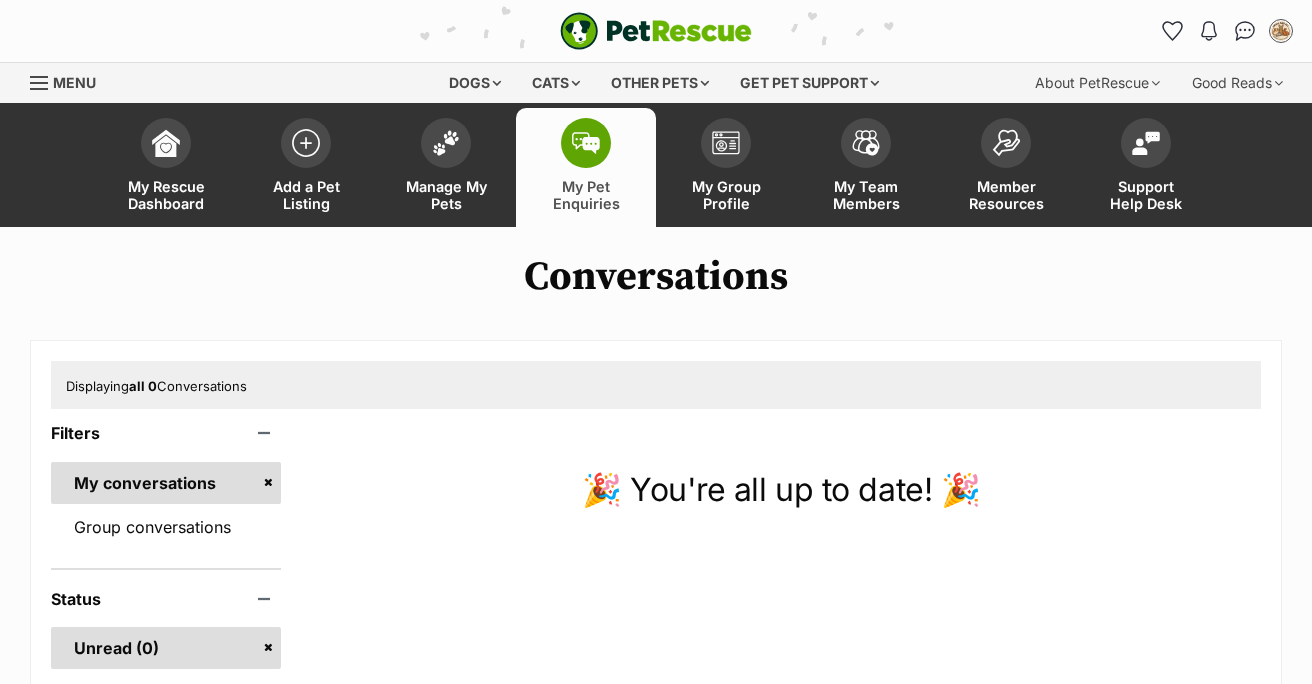 scroll, scrollTop: 0, scrollLeft: 0, axis: both 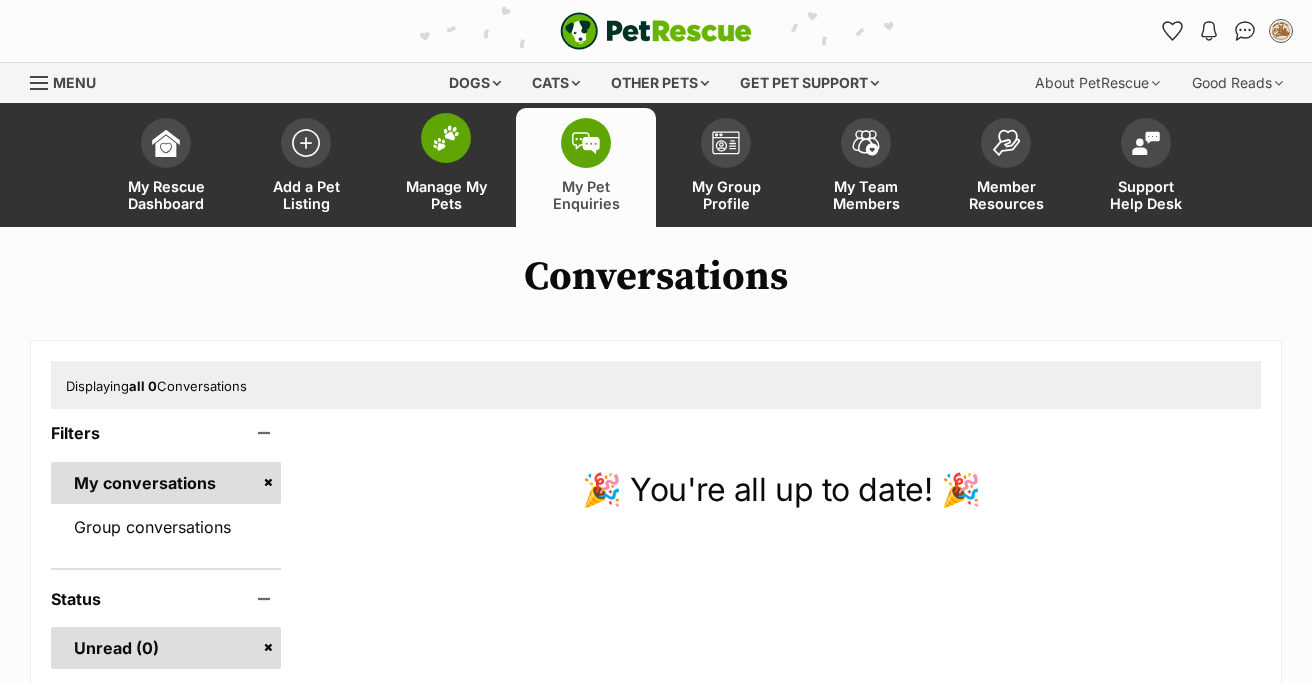 click on "Manage My Pets" at bounding box center [446, 167] 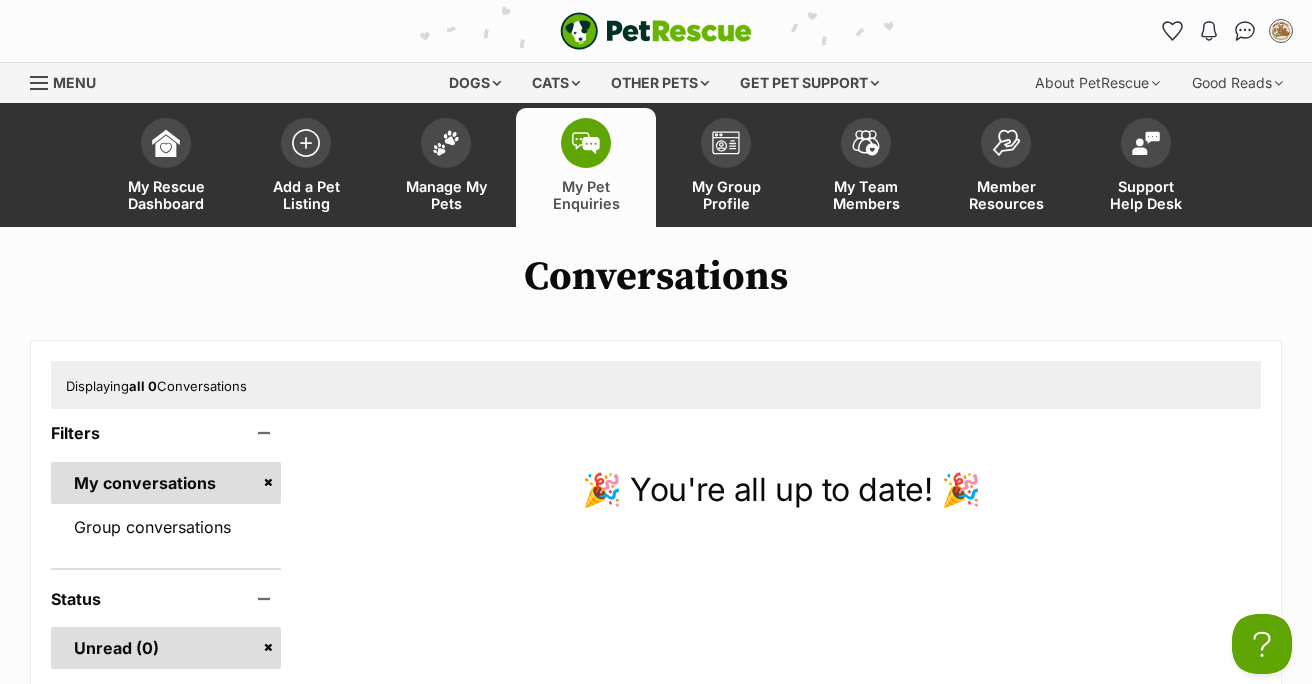 scroll, scrollTop: 0, scrollLeft: 0, axis: both 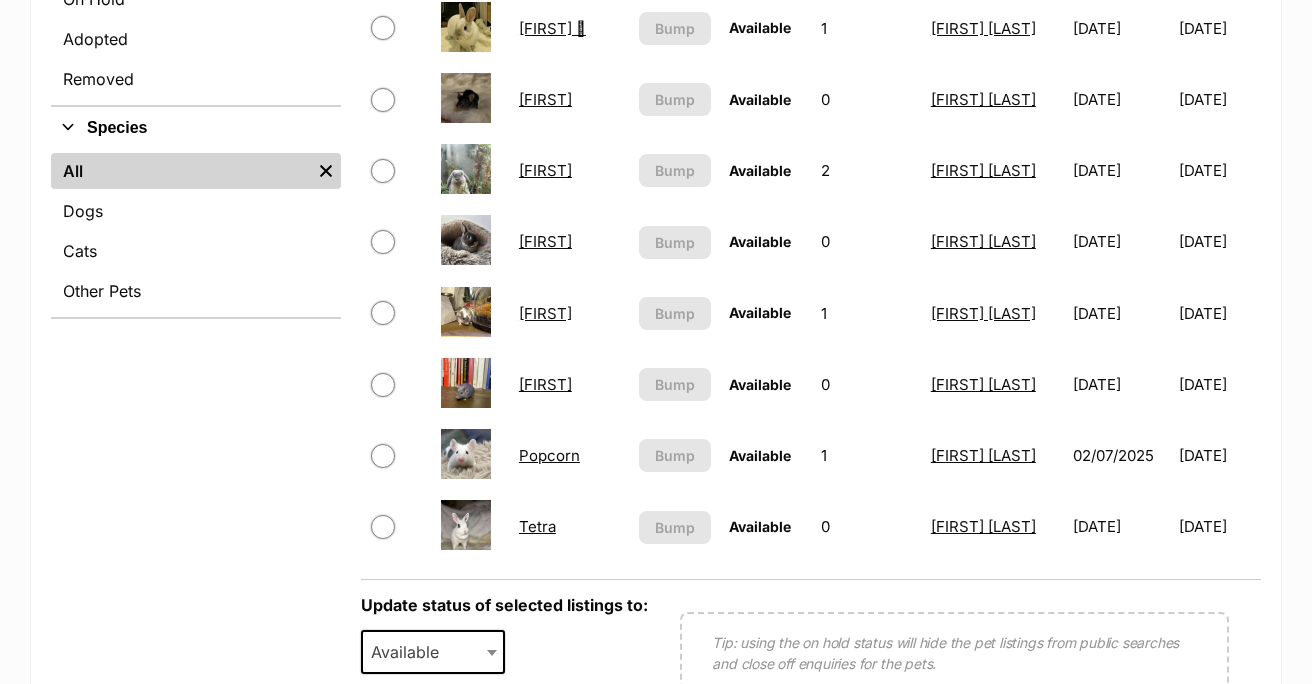 click on "Tetra" at bounding box center (537, 526) 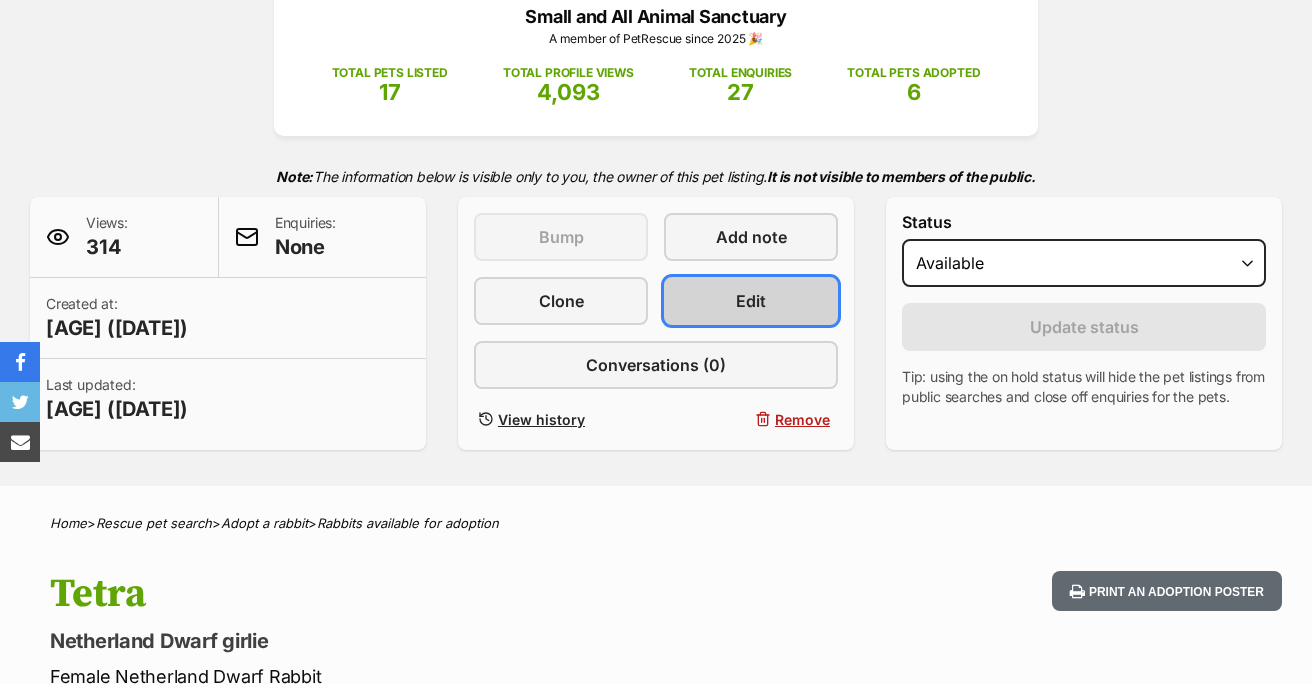click on "Edit" at bounding box center (751, 301) 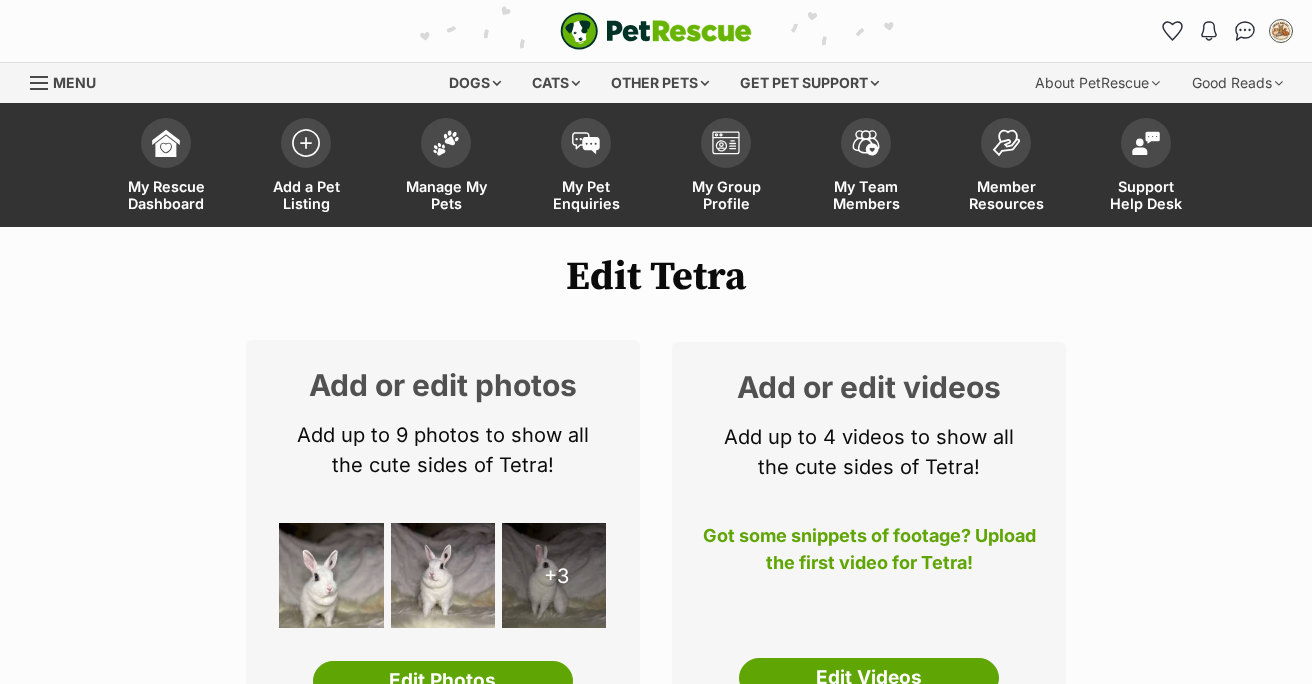 scroll, scrollTop: 198, scrollLeft: 0, axis: vertical 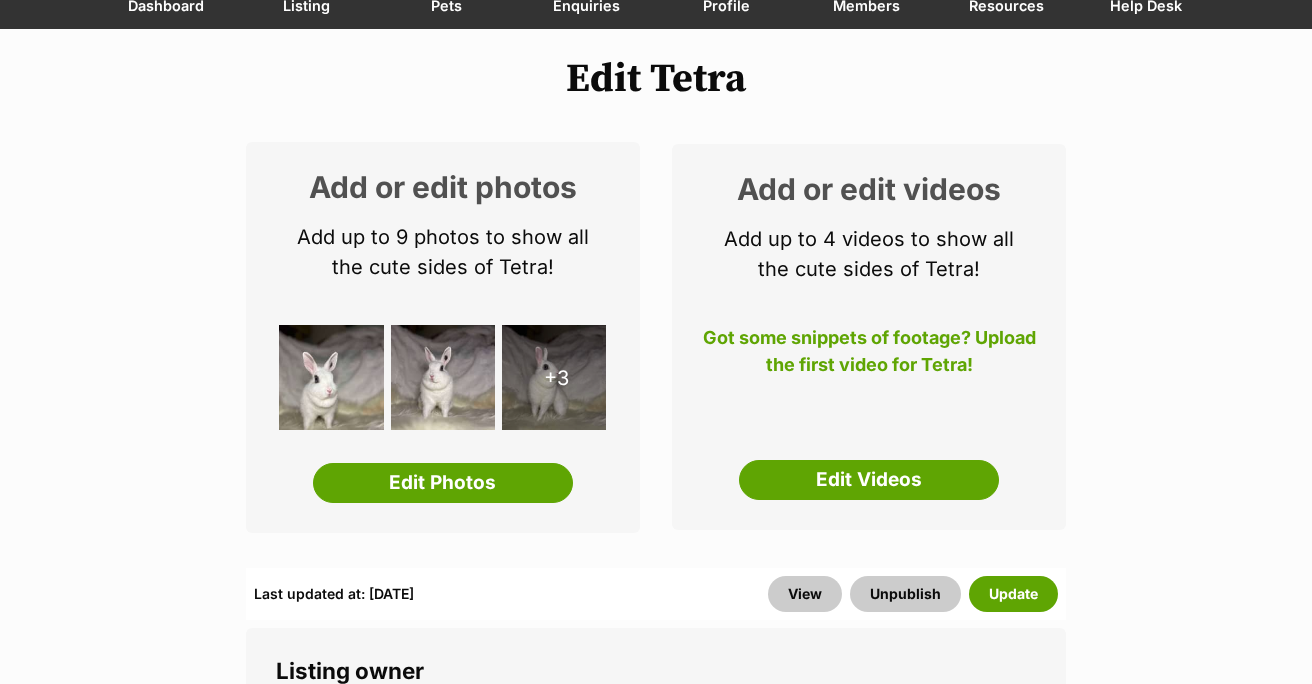 click at bounding box center [331, 377] 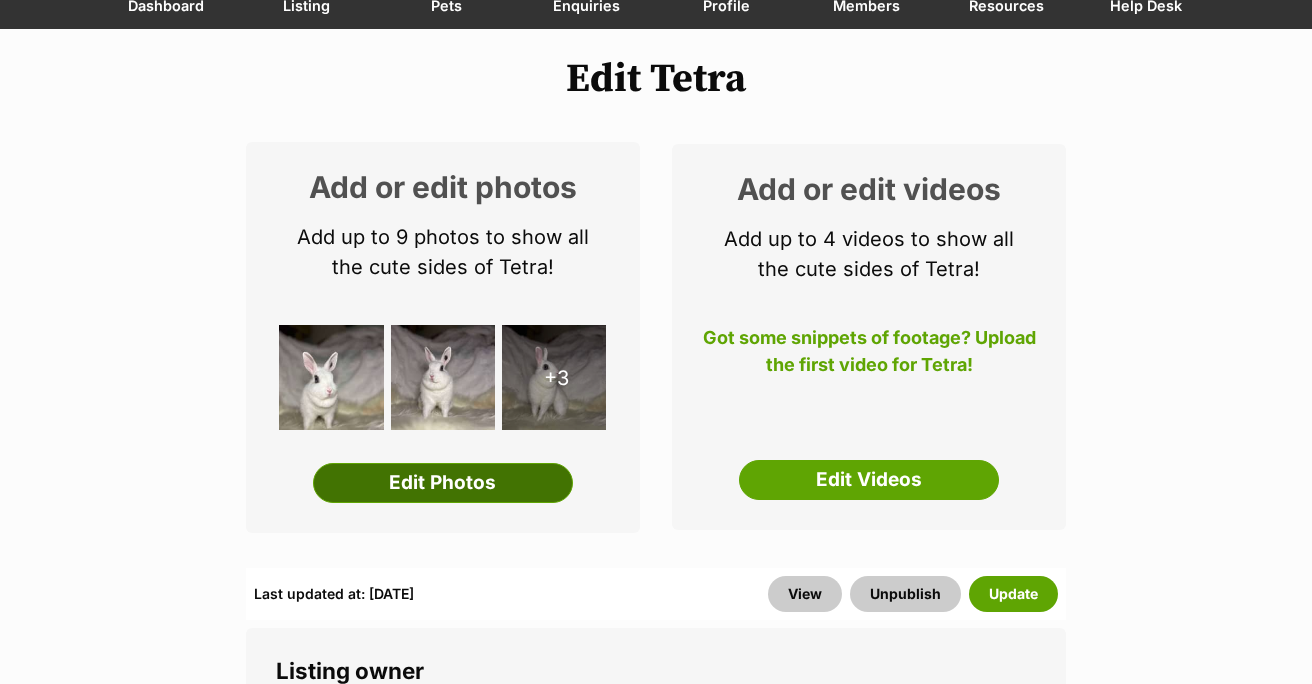 click on "Edit Photos" at bounding box center (443, 483) 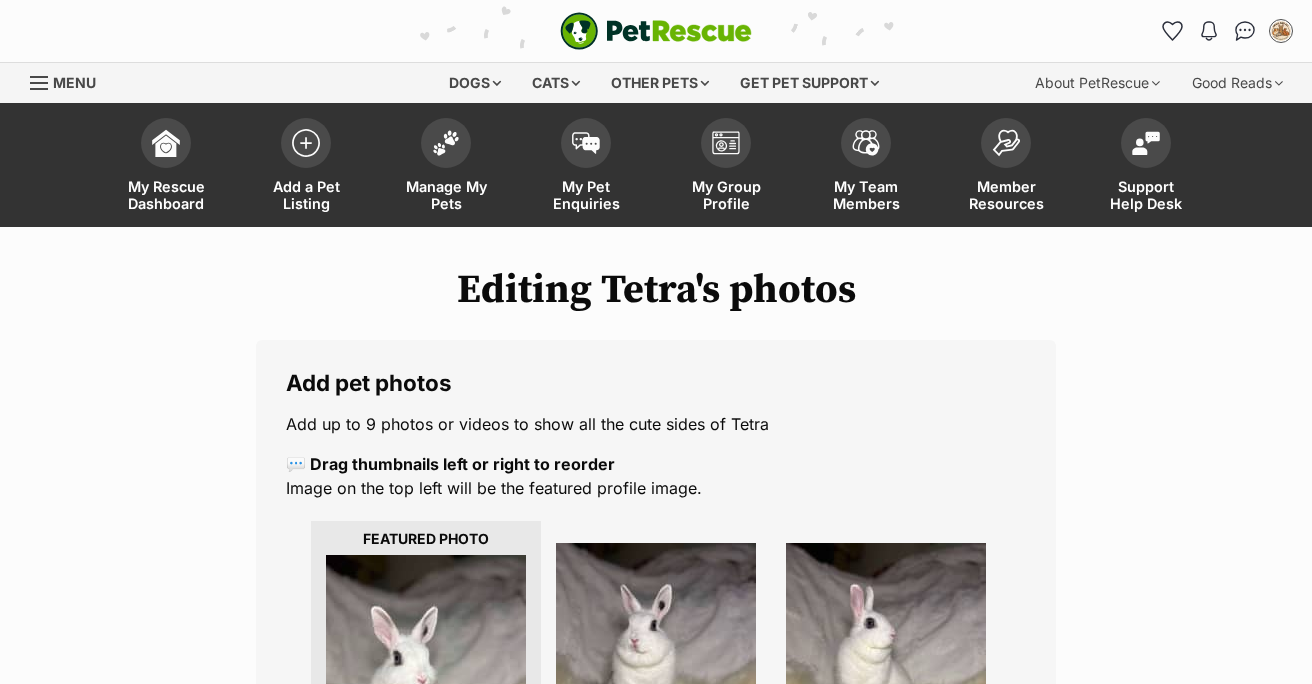 scroll, scrollTop: 311, scrollLeft: 0, axis: vertical 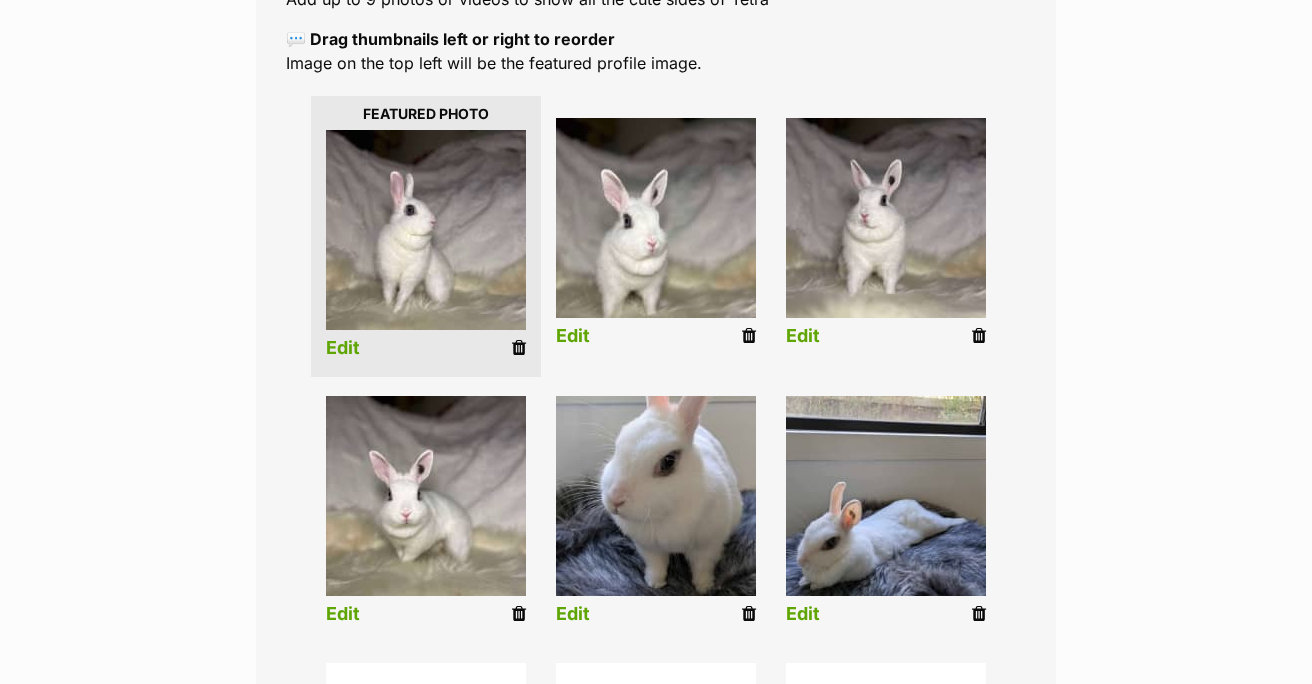 drag, startPoint x: 894, startPoint y: 235, endPoint x: 883, endPoint y: 235, distance: 11 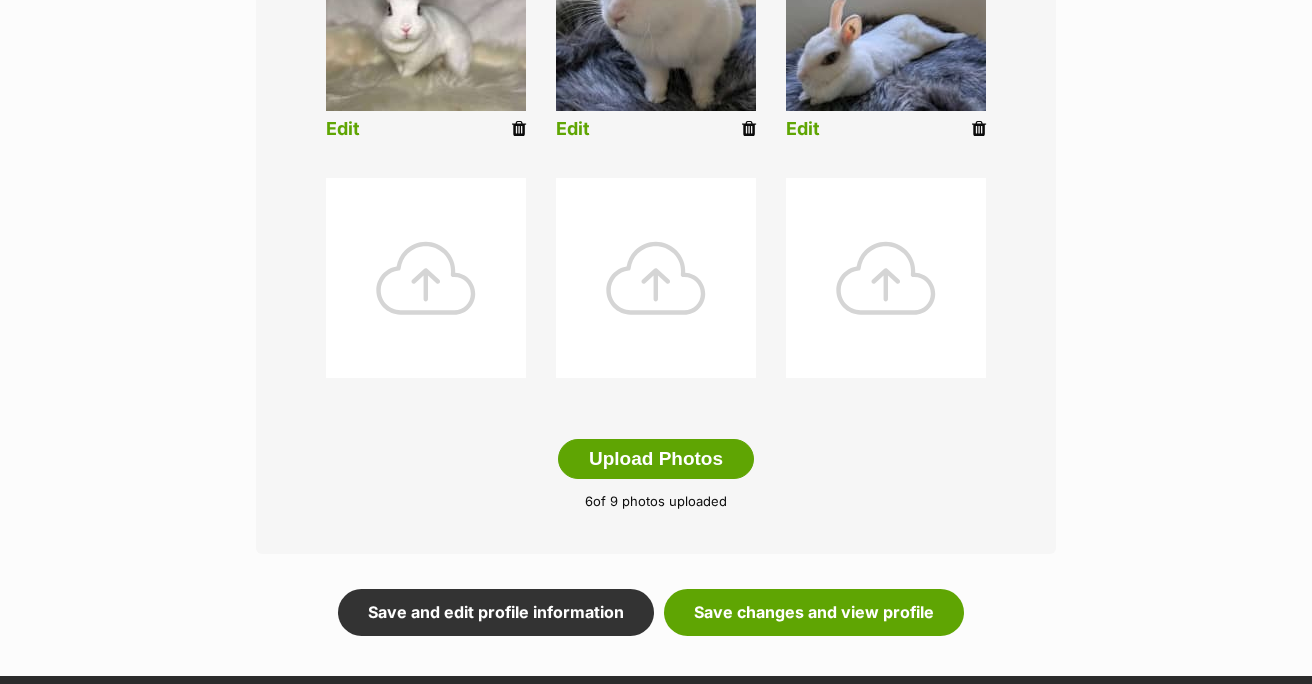 scroll, scrollTop: 966, scrollLeft: 0, axis: vertical 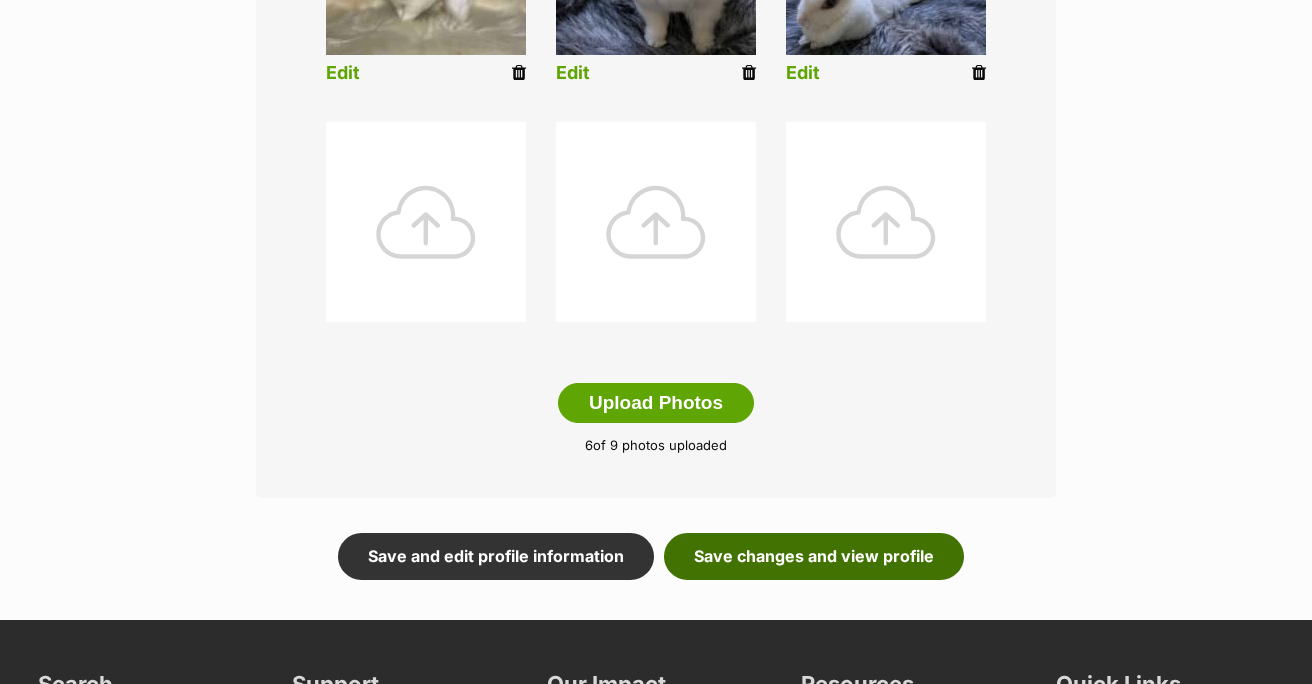 click on "Save changes and view profile" at bounding box center [814, 556] 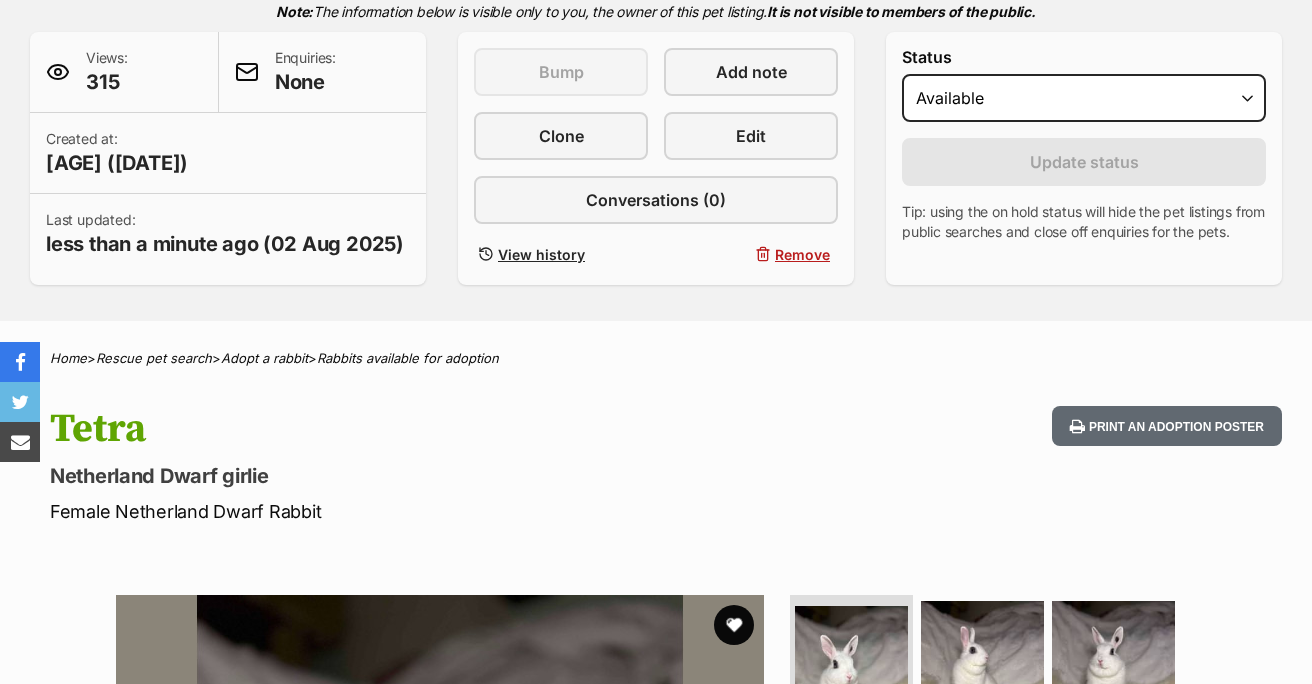 scroll, scrollTop: 936, scrollLeft: 0, axis: vertical 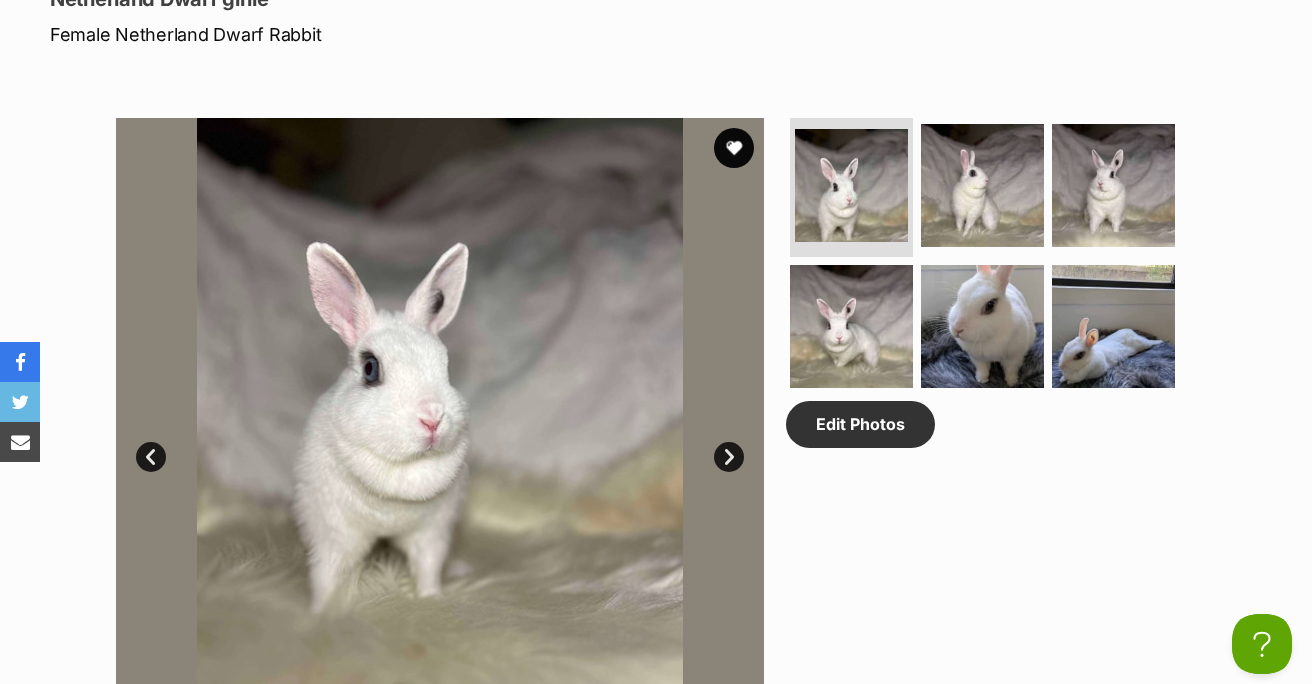 click on "Next" at bounding box center [729, 457] 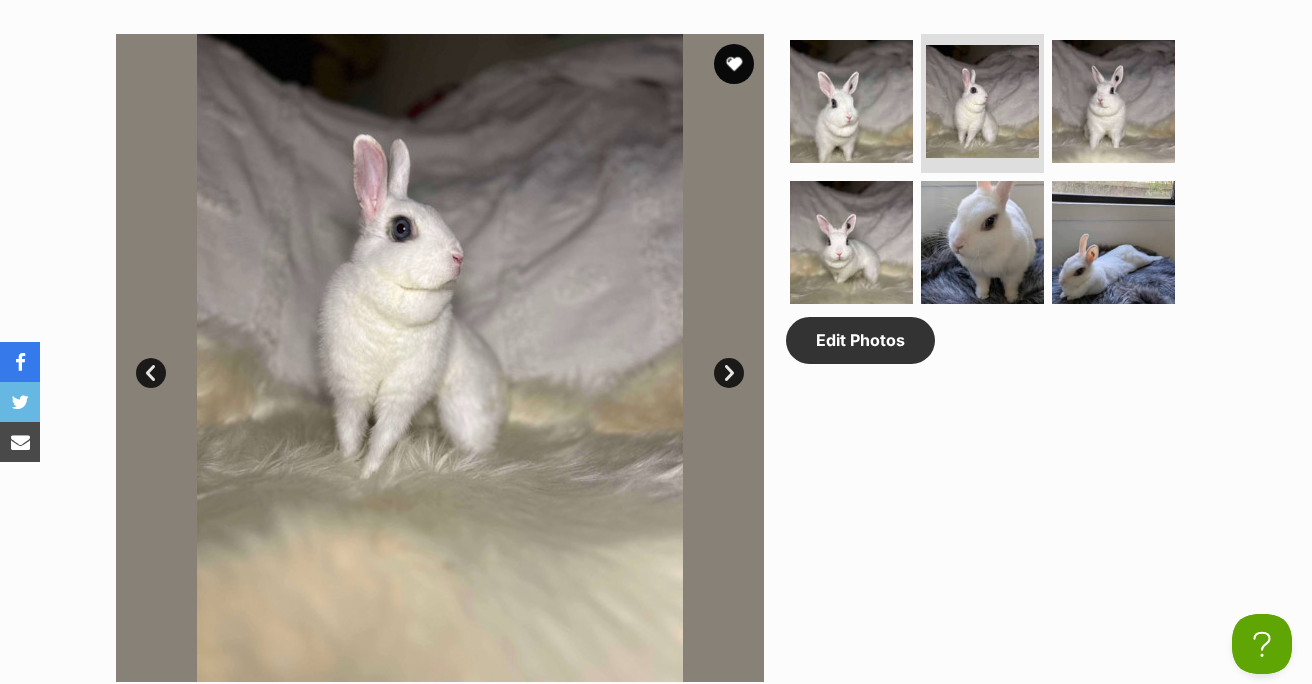 scroll, scrollTop: 989, scrollLeft: 0, axis: vertical 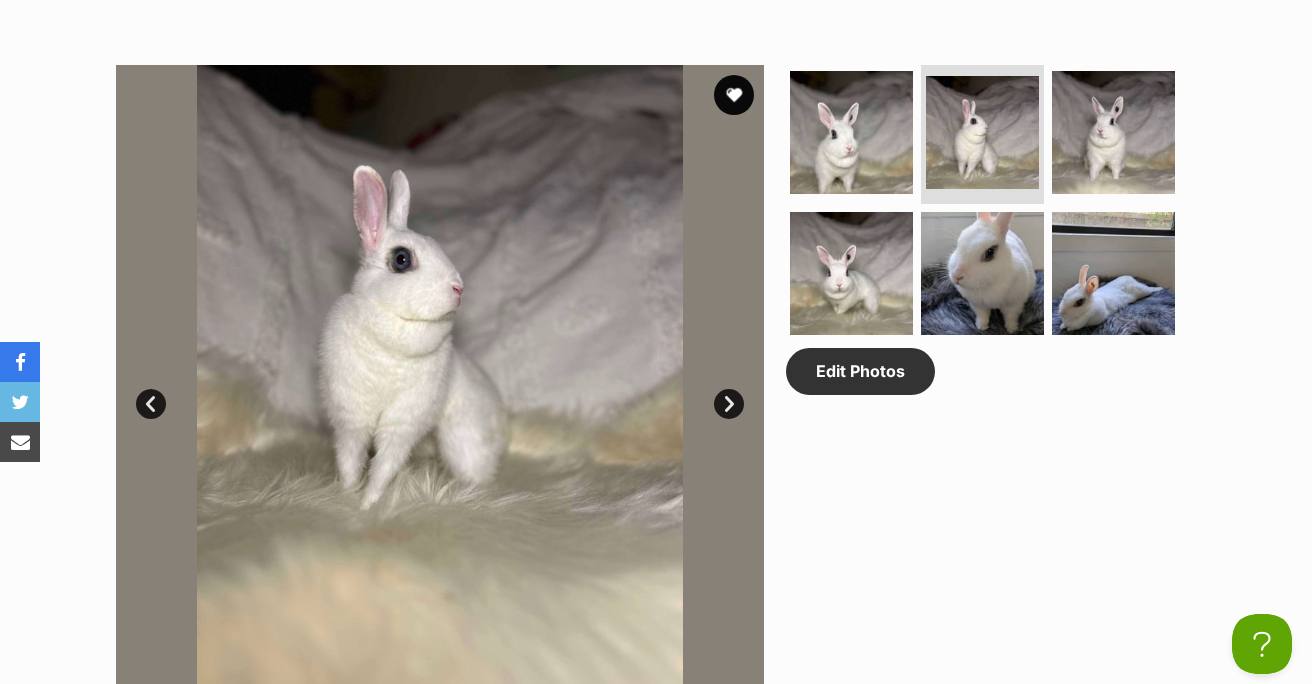 click on "Next" at bounding box center (729, 404) 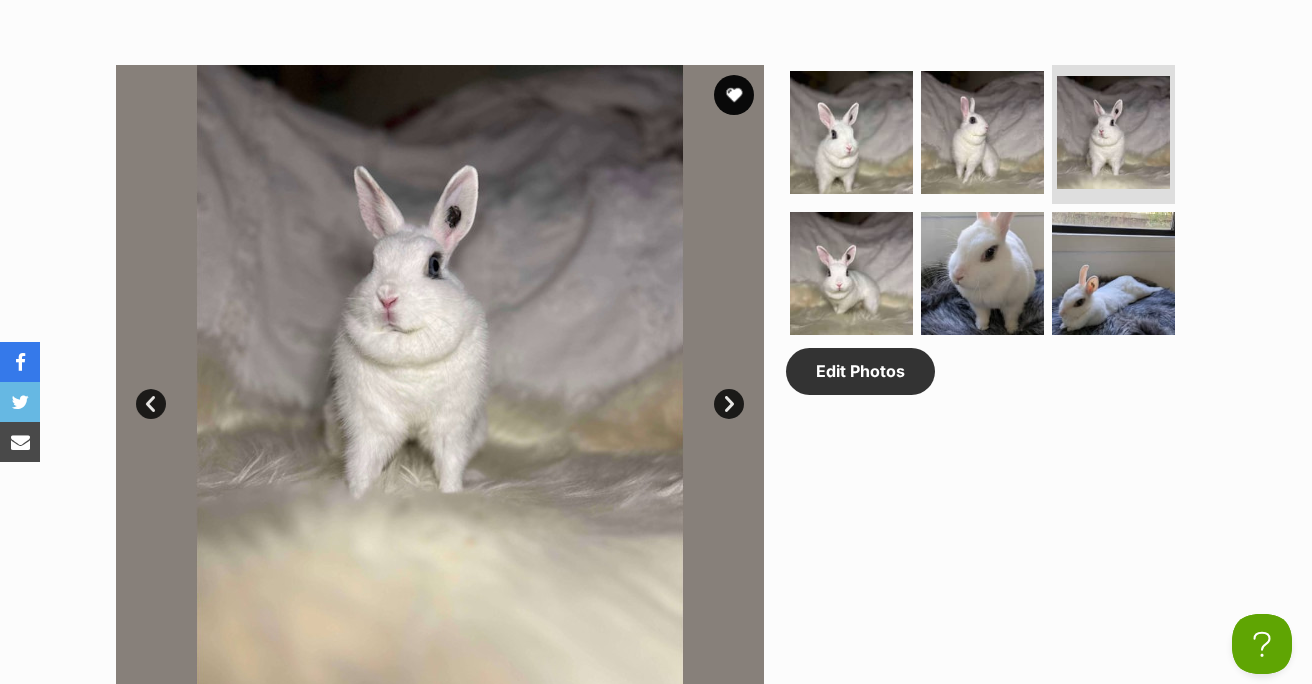 click on "Next" at bounding box center [729, 404] 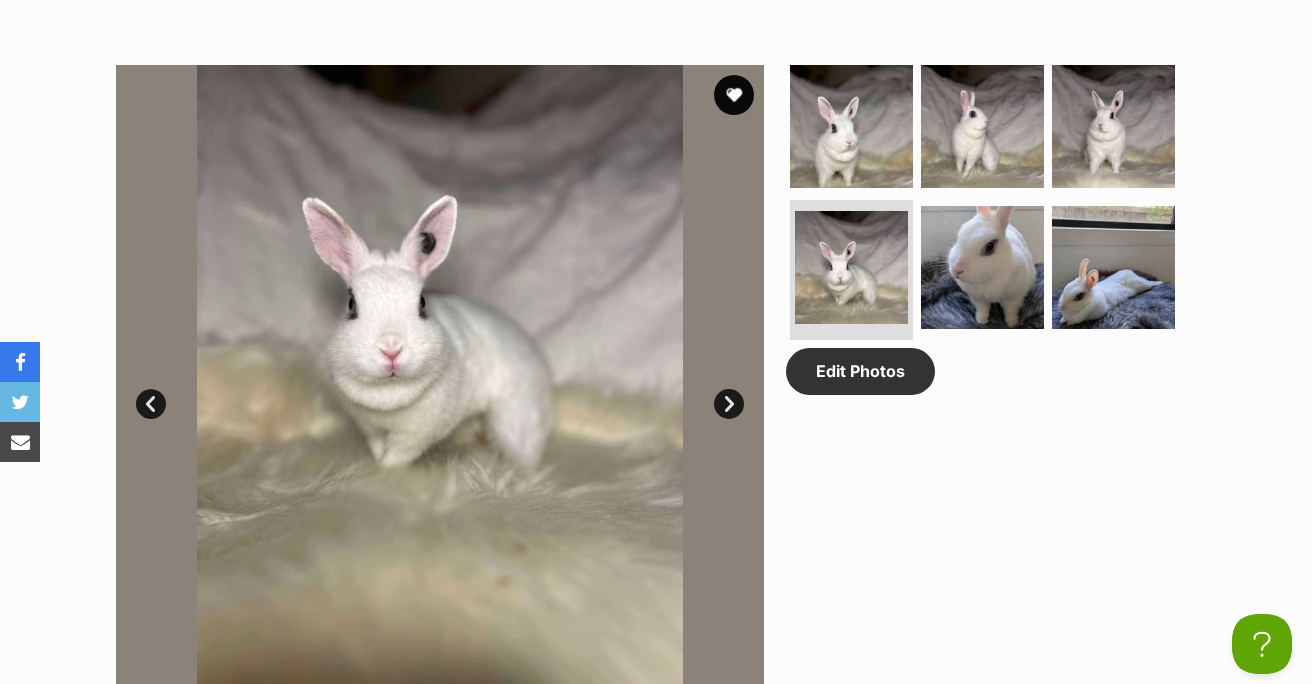click on "Next" at bounding box center (729, 404) 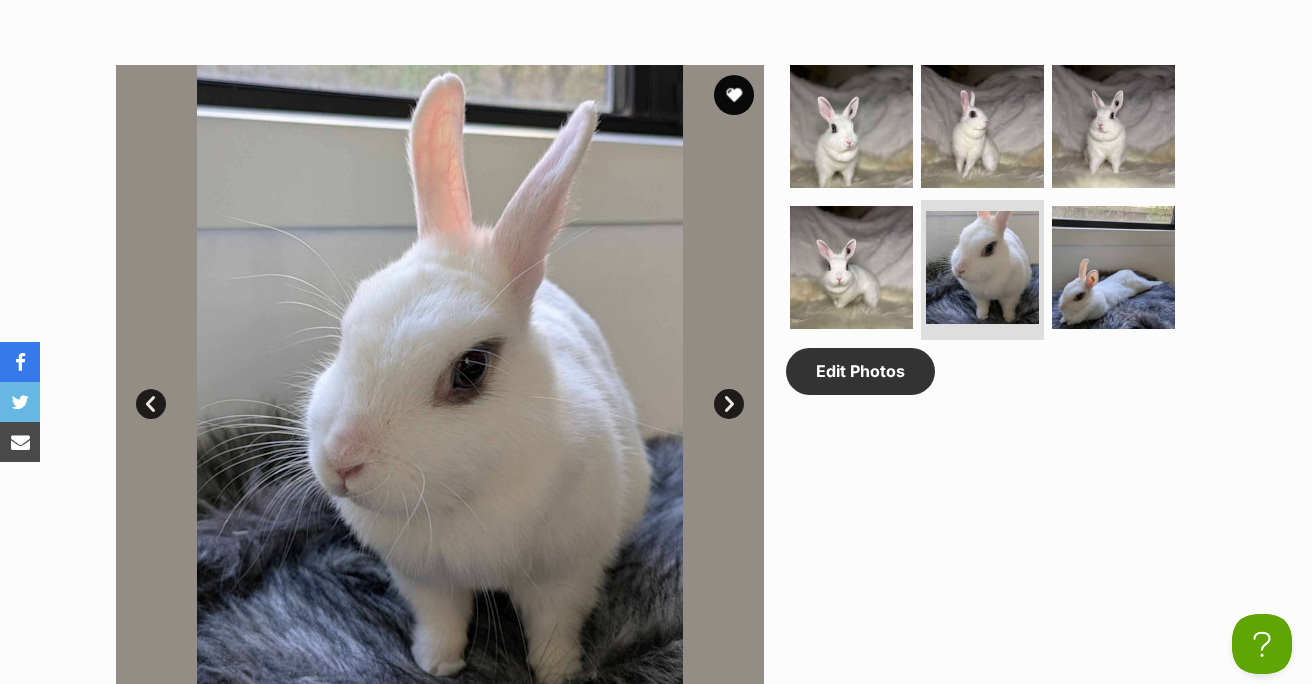 click on "Next" at bounding box center [729, 404] 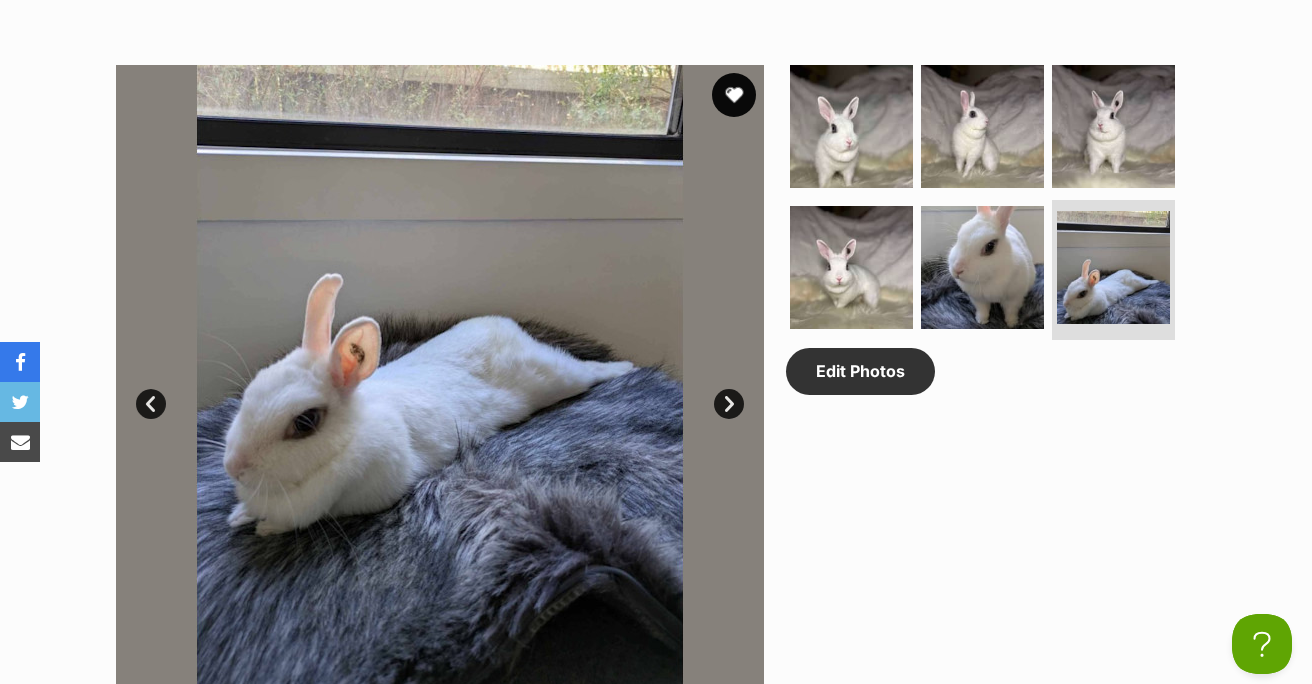 scroll, scrollTop: 778, scrollLeft: 0, axis: vertical 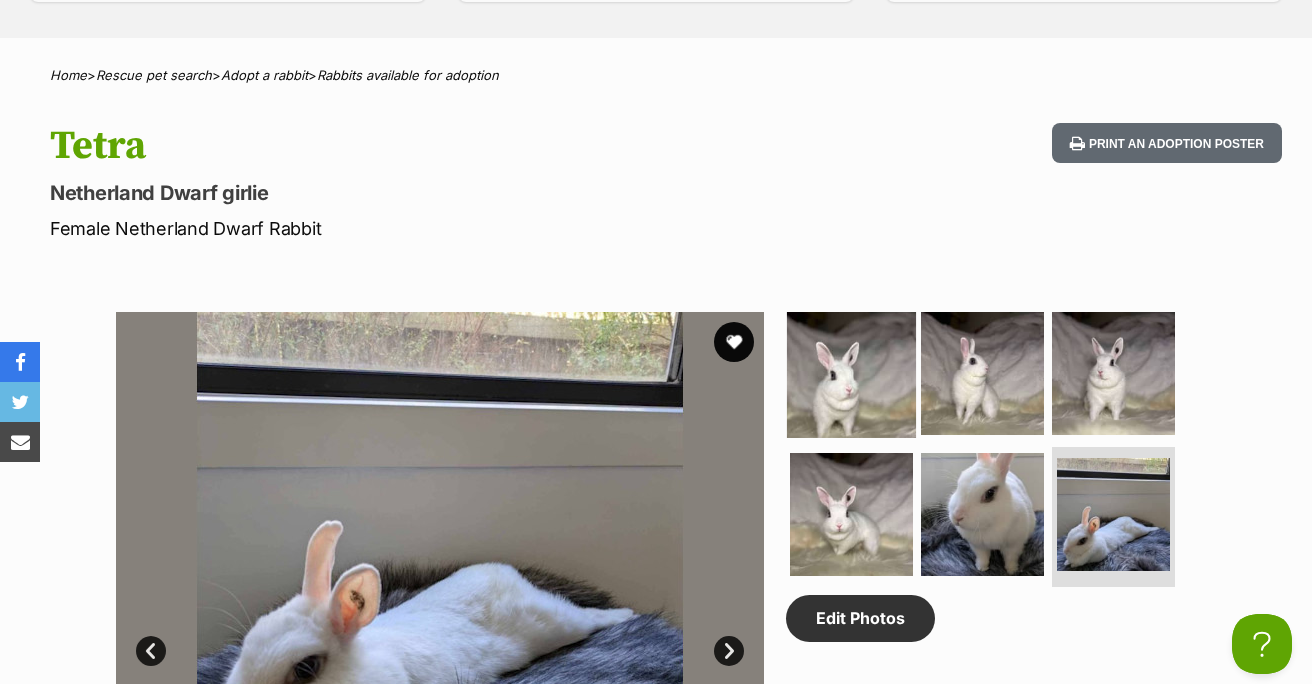 click at bounding box center [851, 372] 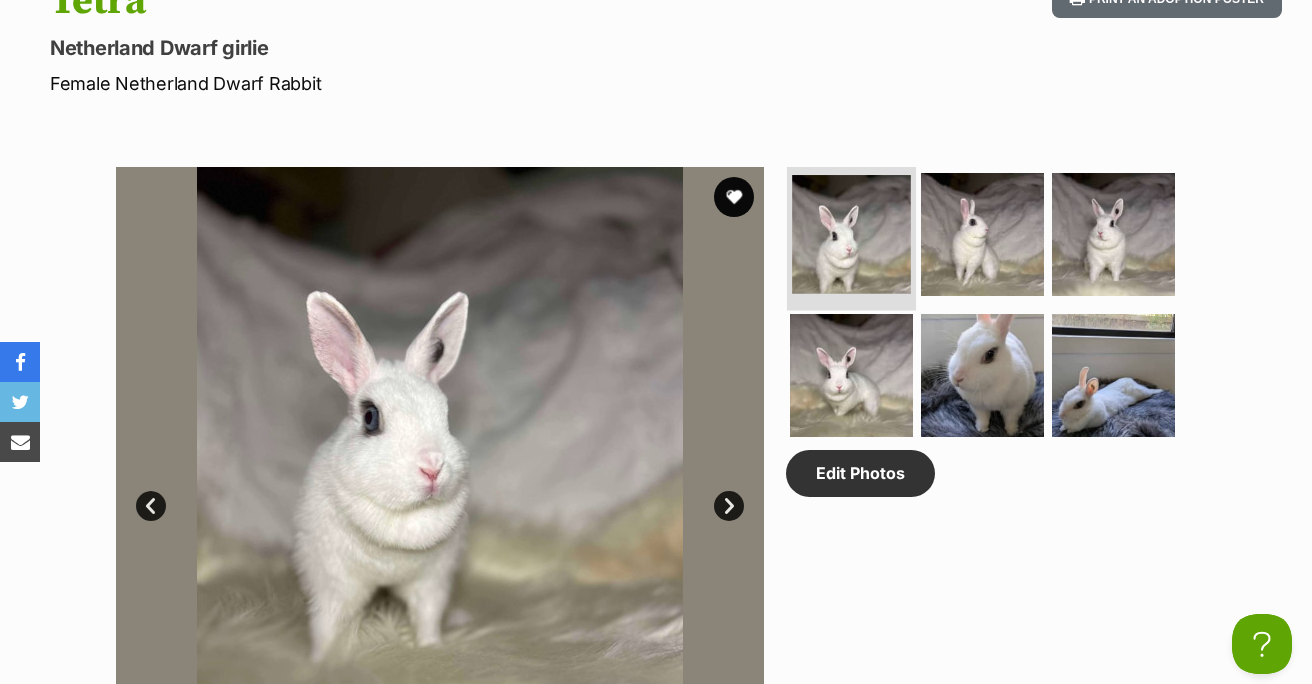 scroll, scrollTop: 889, scrollLeft: 0, axis: vertical 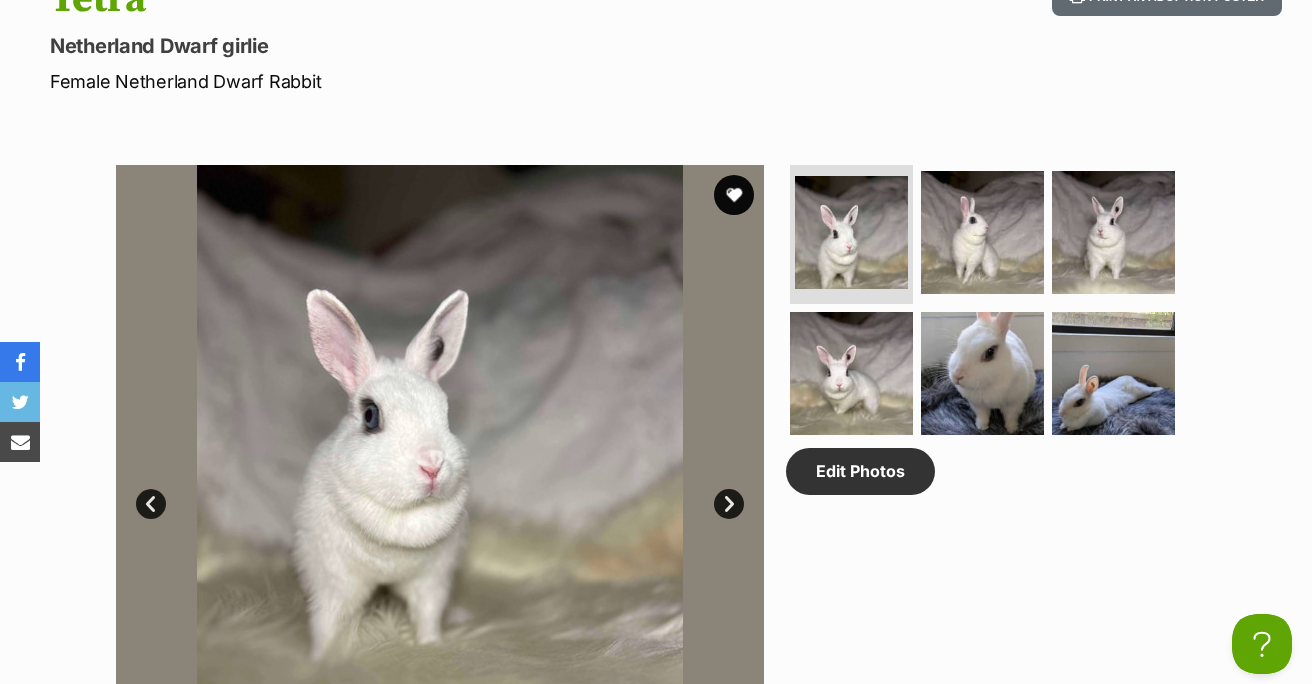 click on "Next" at bounding box center [729, 504] 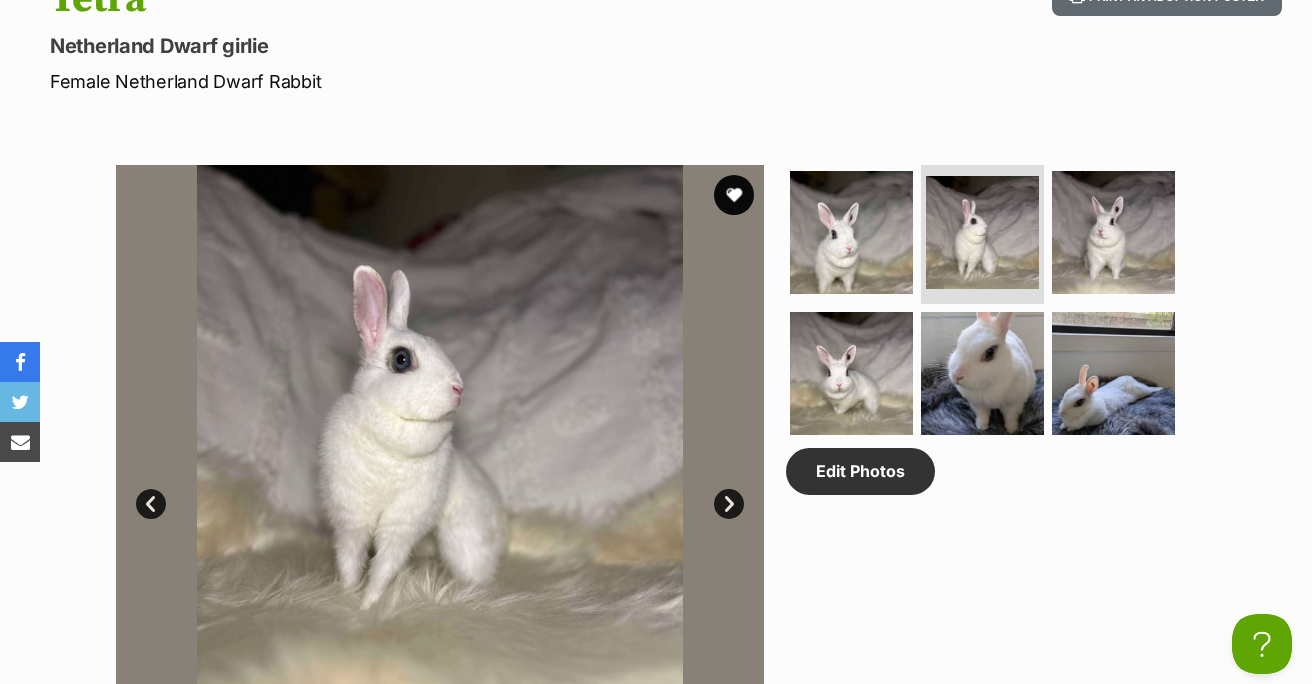 click on "Next" at bounding box center [729, 504] 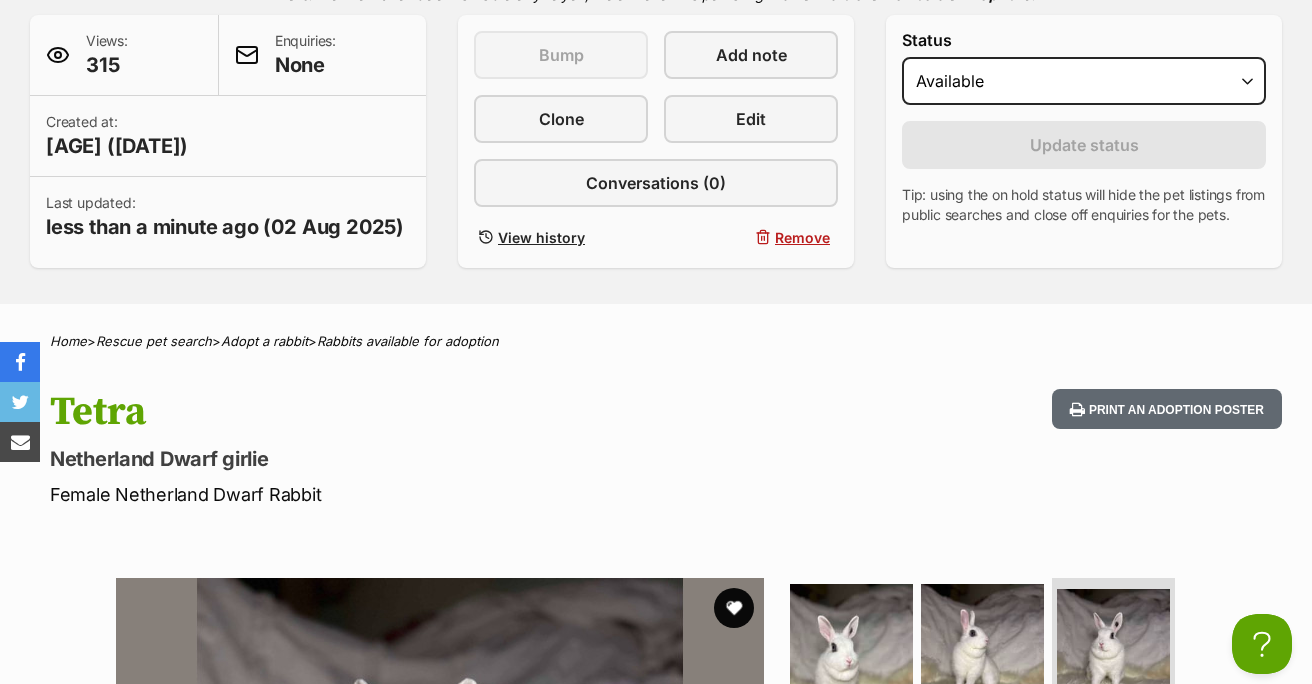scroll, scrollTop: 0, scrollLeft: 0, axis: both 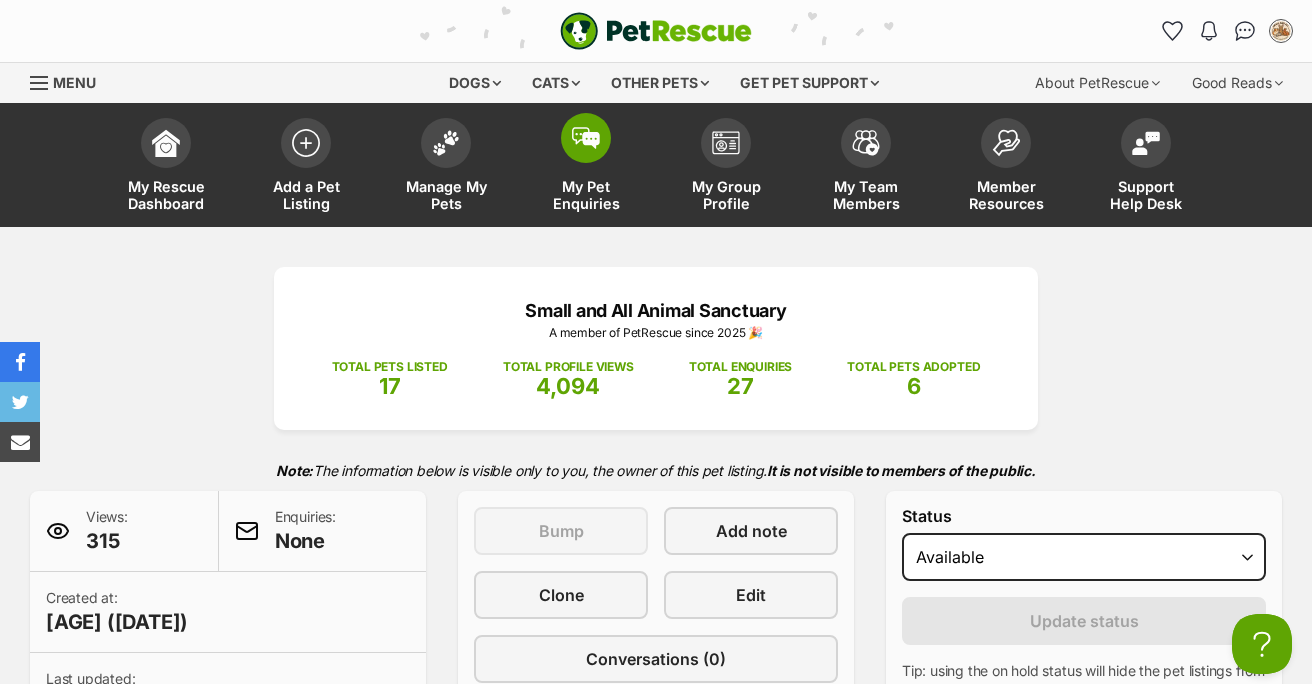 click on "My Pet Enquiries" at bounding box center [586, 167] 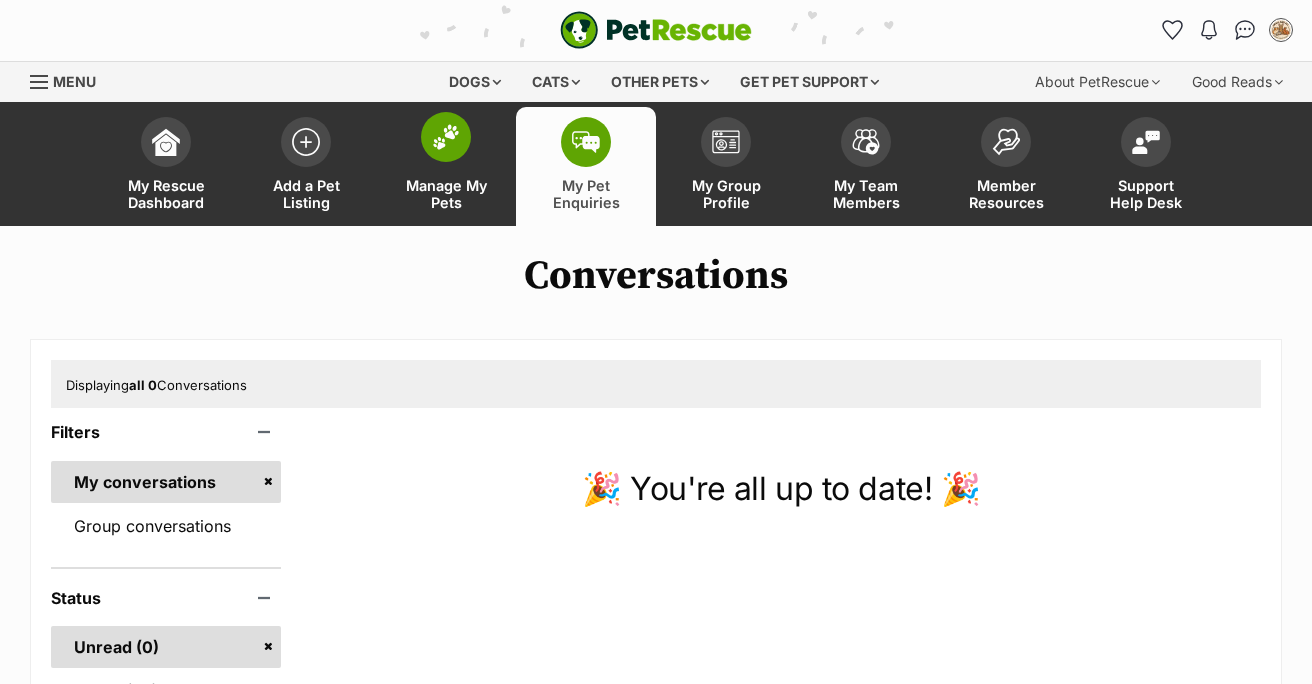 scroll, scrollTop: 1, scrollLeft: 0, axis: vertical 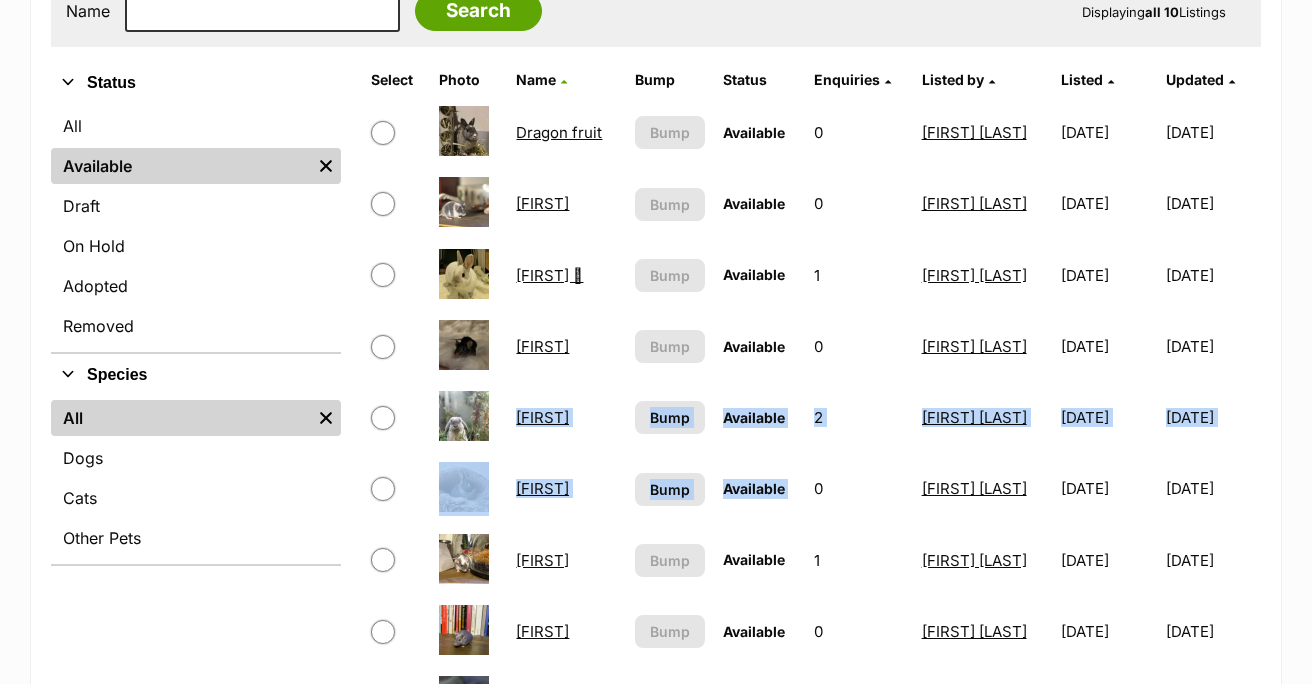 drag, startPoint x: 499, startPoint y: 450, endPoint x: 814, endPoint y: 466, distance: 315.4061 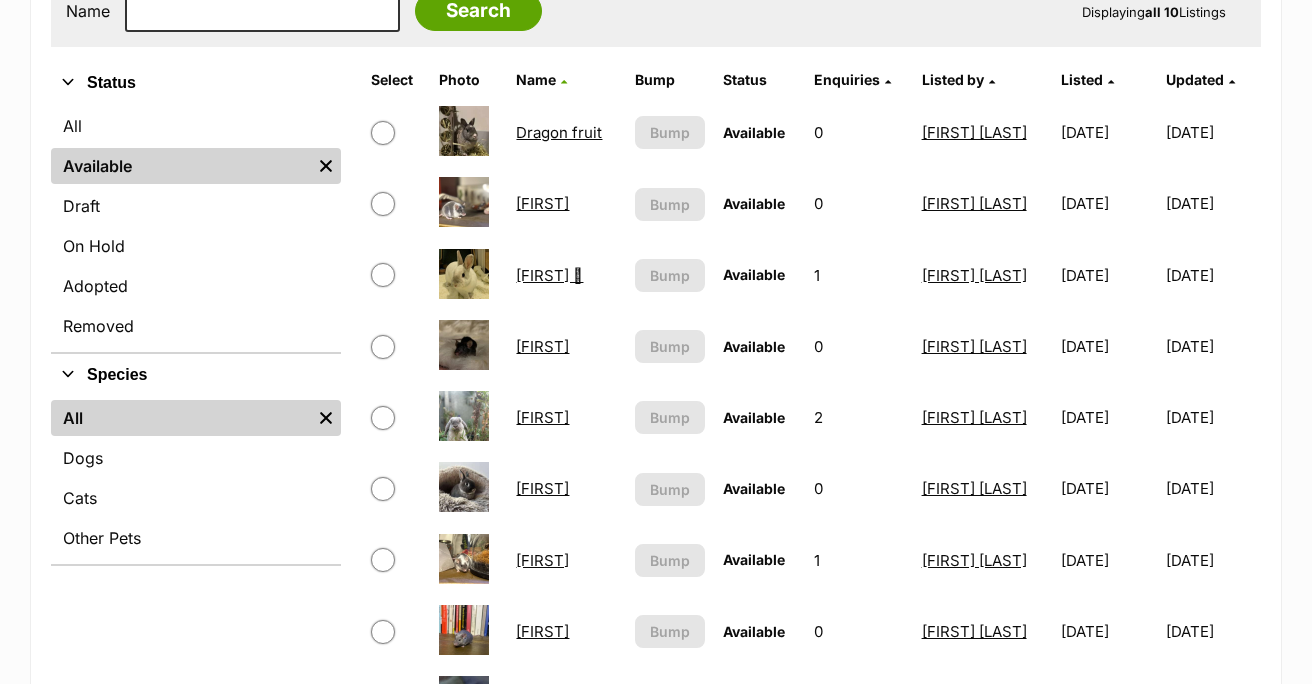 click on "0" at bounding box center [859, 488] 